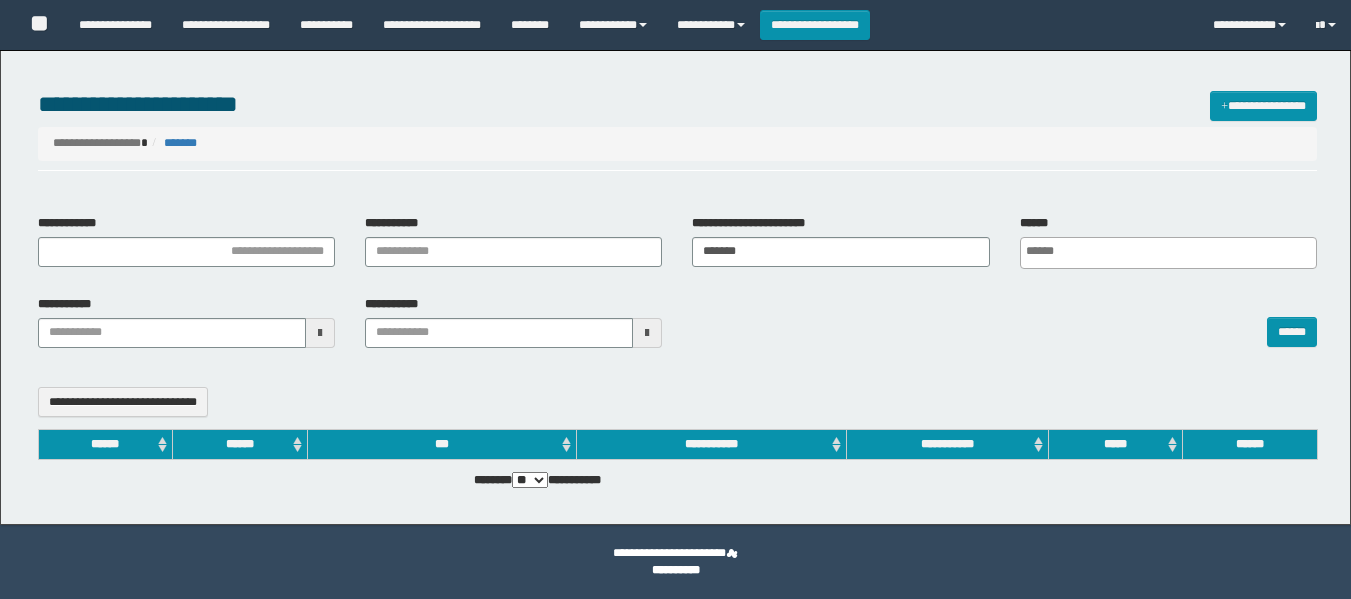 select 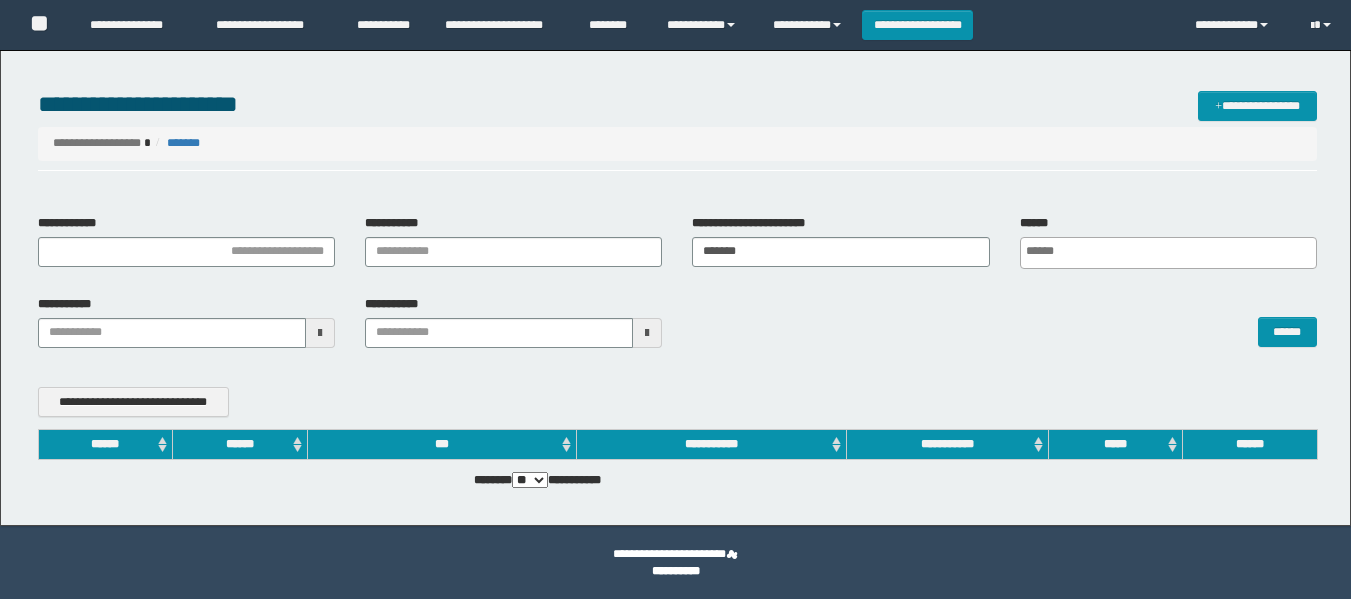 scroll, scrollTop: 0, scrollLeft: 0, axis: both 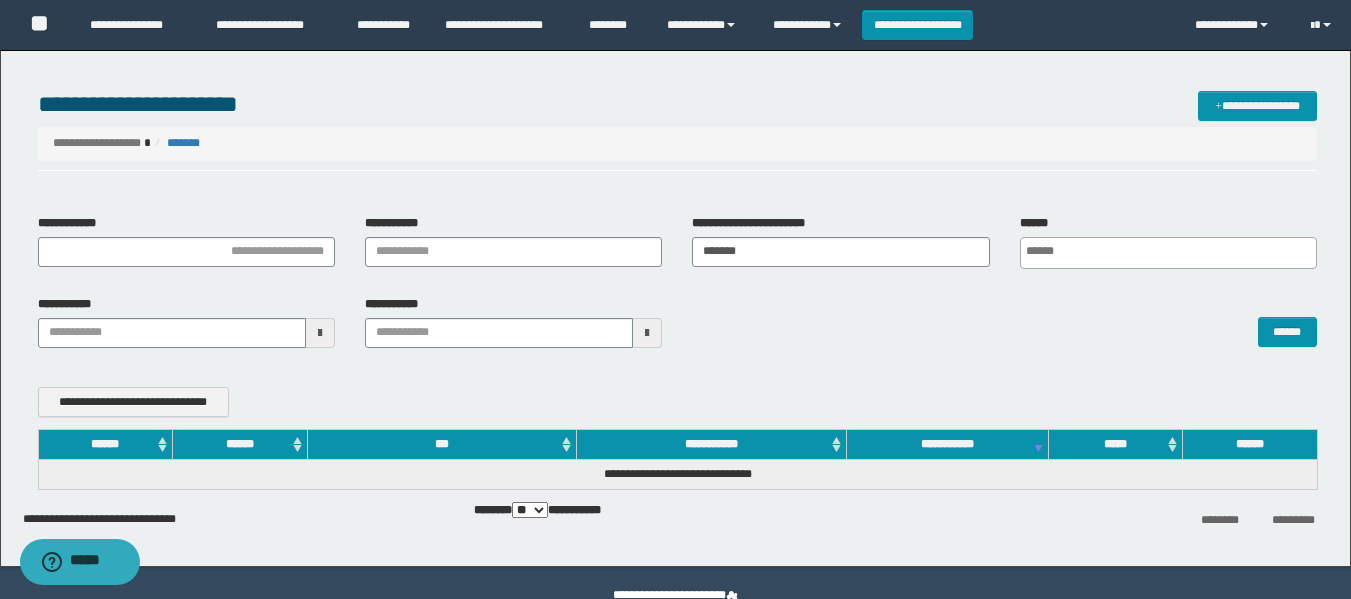 click on "**********" at bounding box center (917, 25) 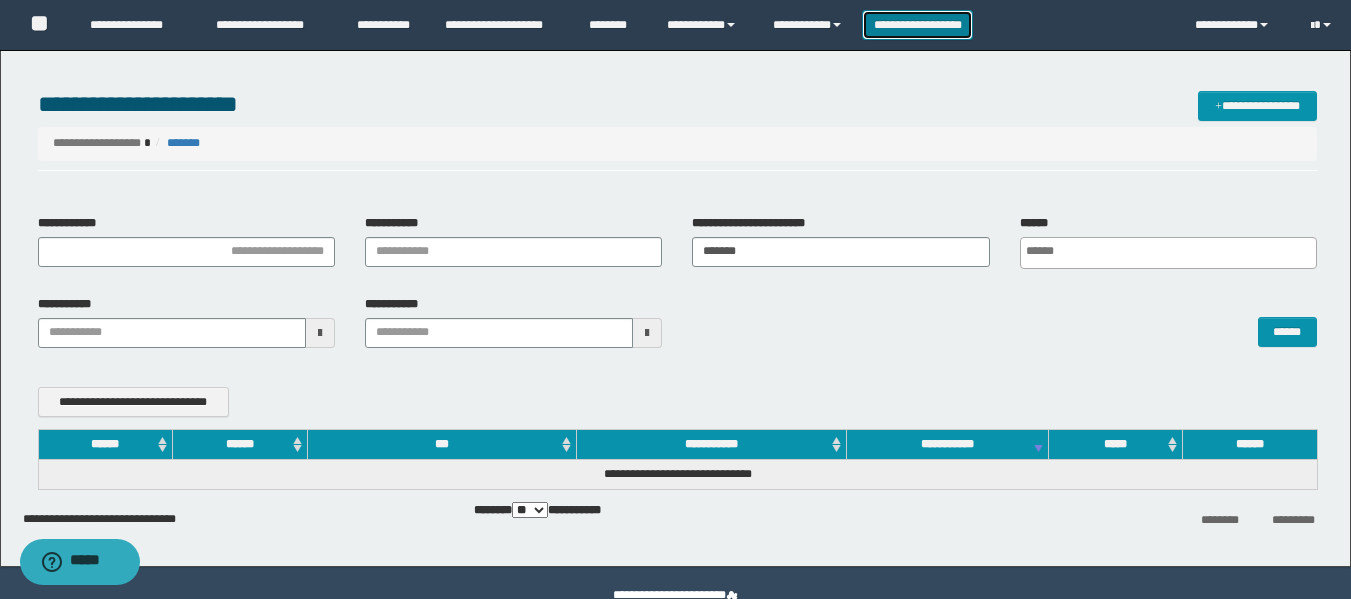 click on "**********" at bounding box center (917, 25) 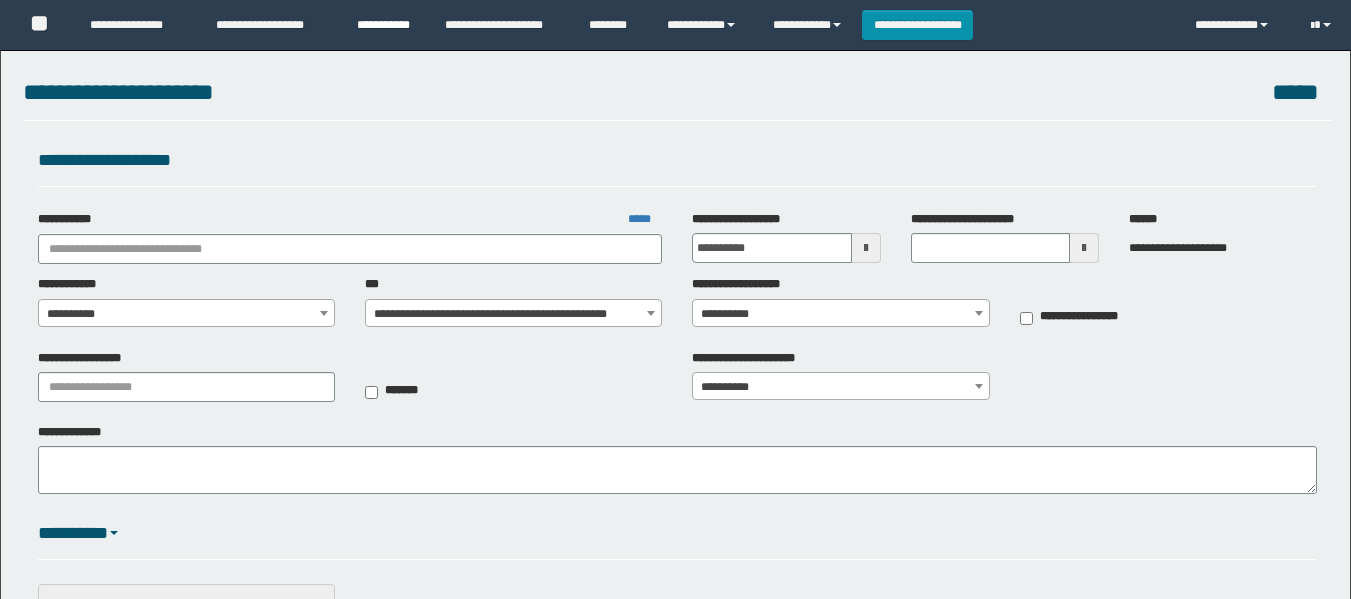 scroll, scrollTop: 0, scrollLeft: 0, axis: both 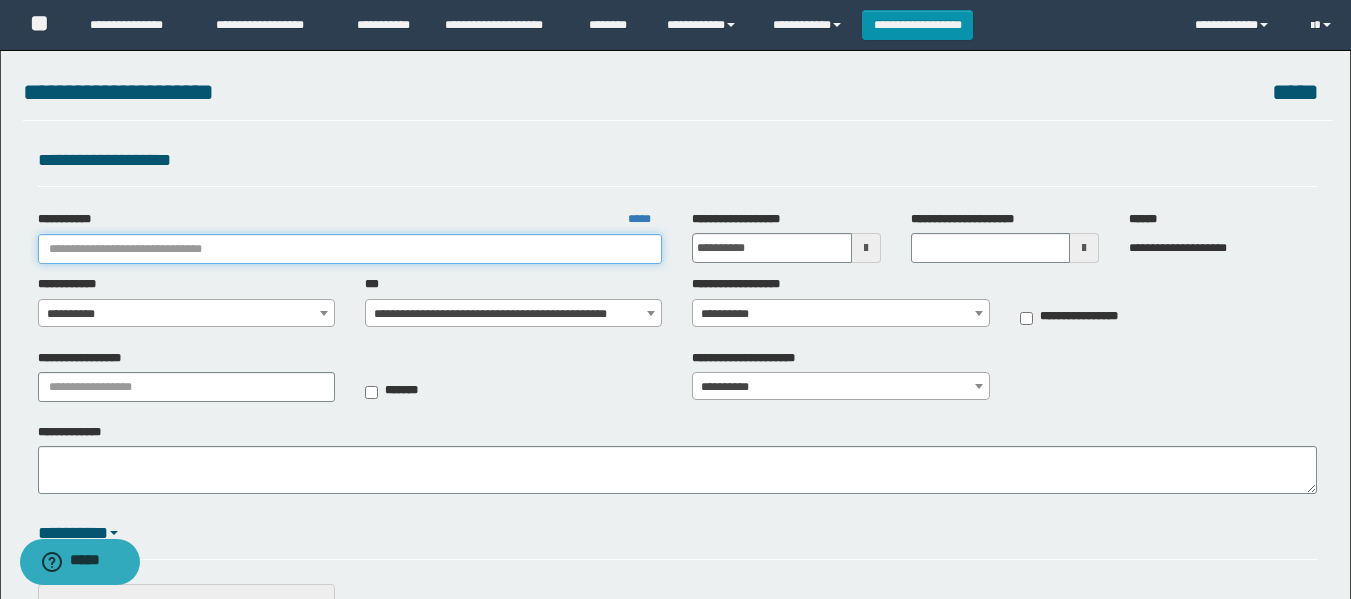 click on "**********" at bounding box center (350, 249) 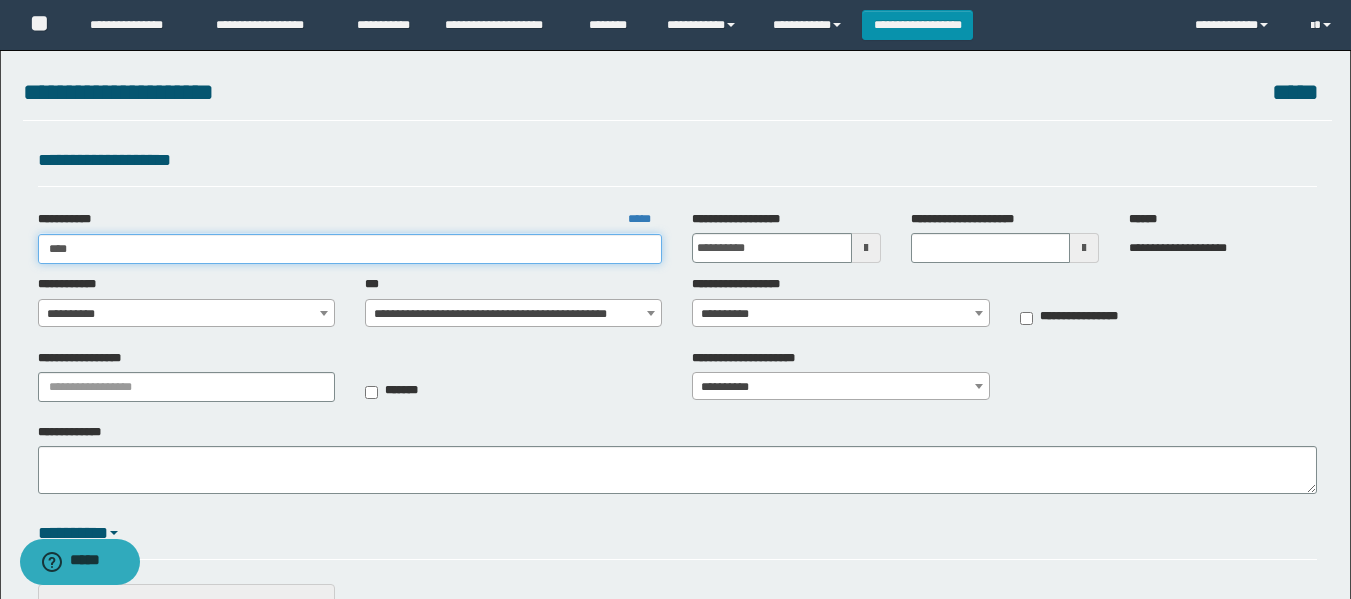 type on "*****" 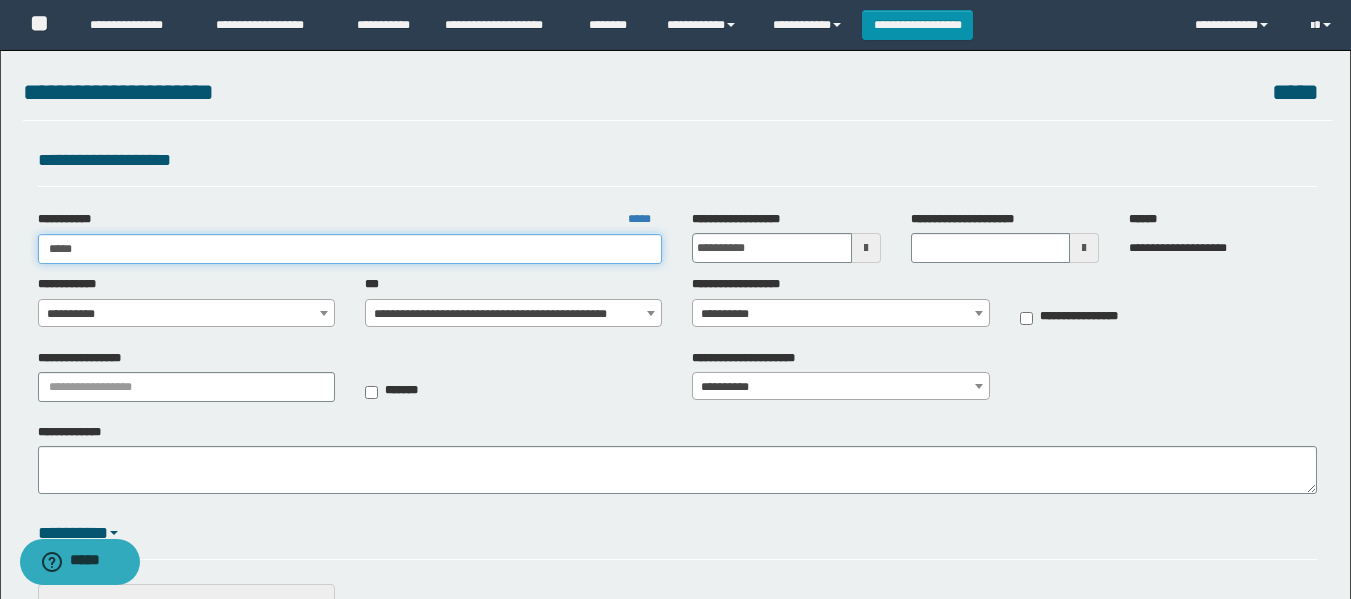 type on "*****" 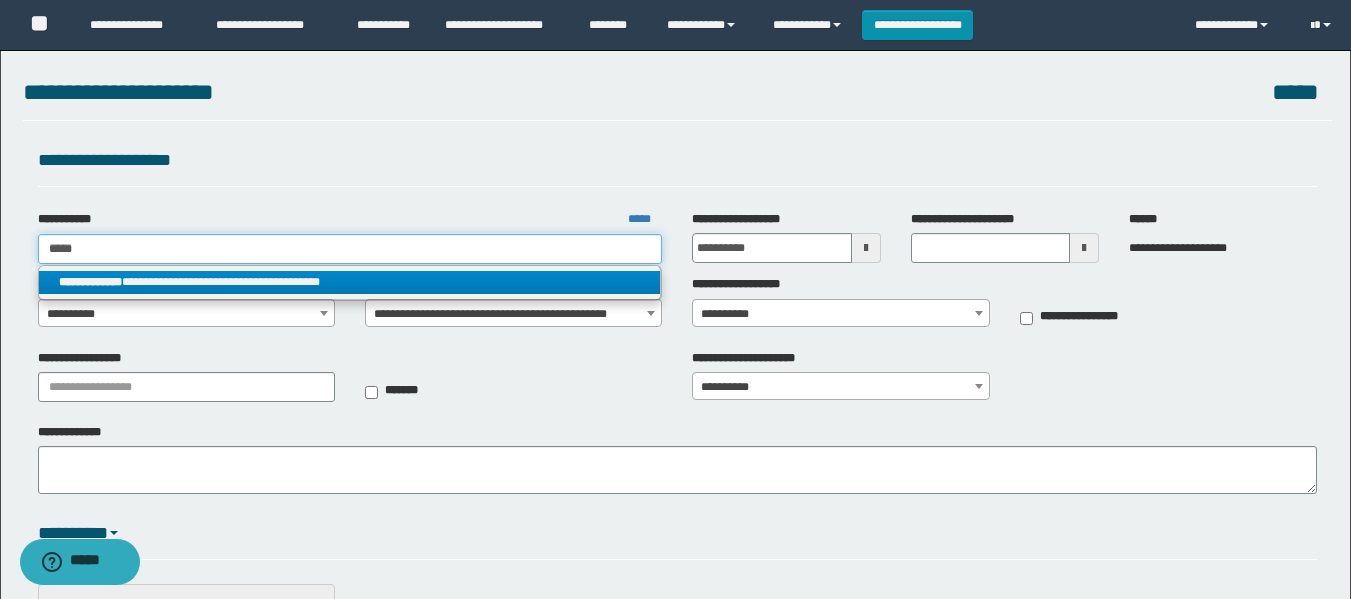 type on "*****" 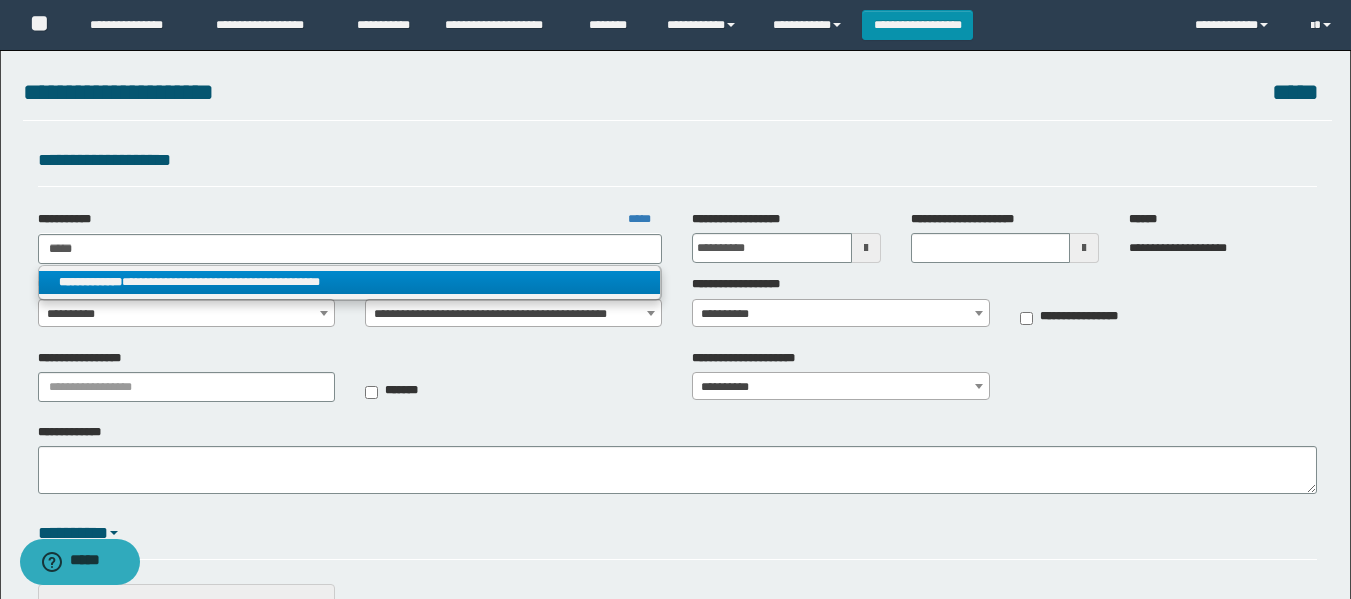 click on "**********" at bounding box center (350, 282) 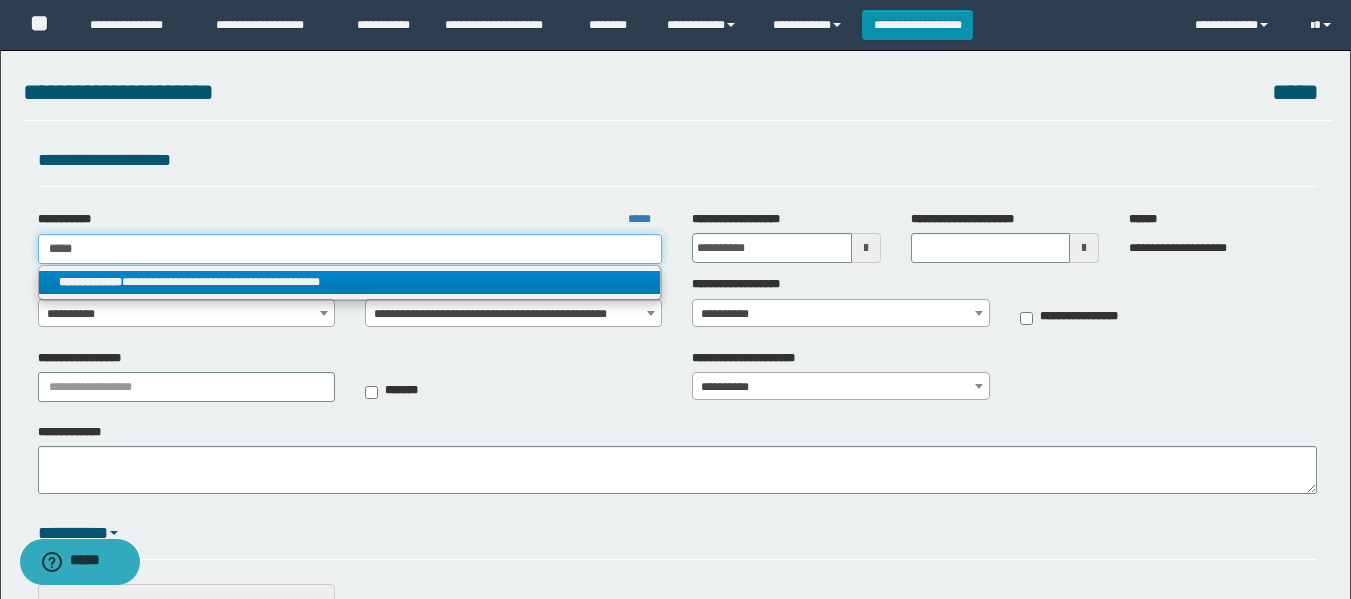 type 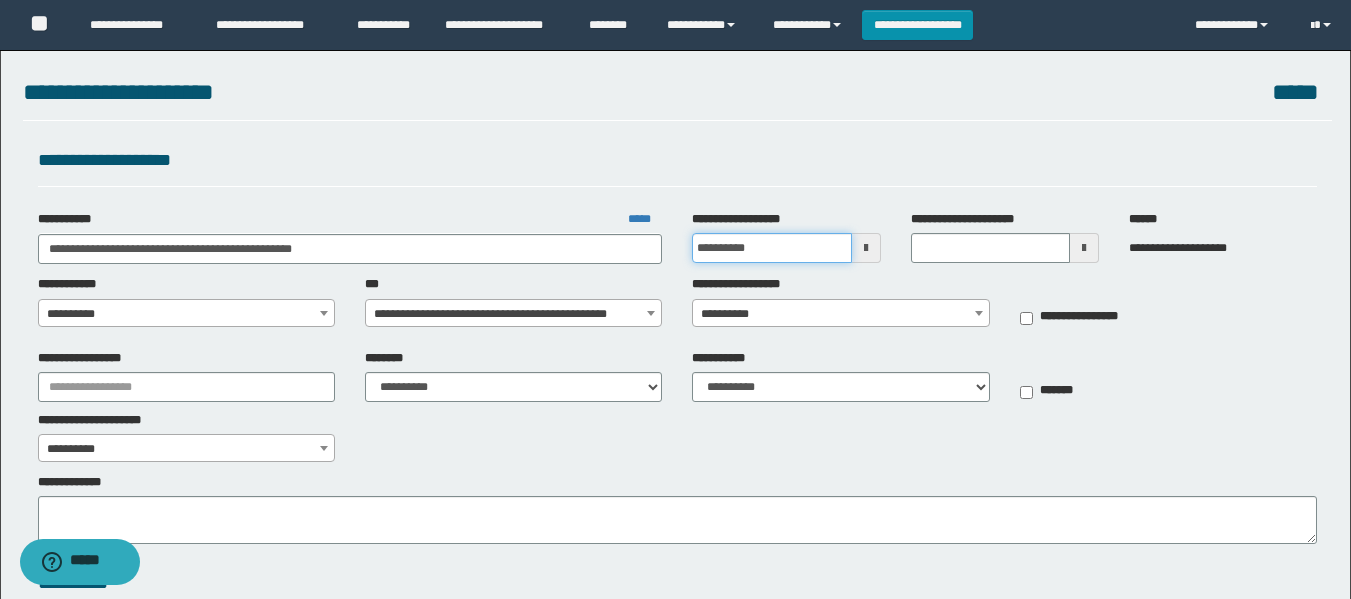 click on "**********" at bounding box center [771, 248] 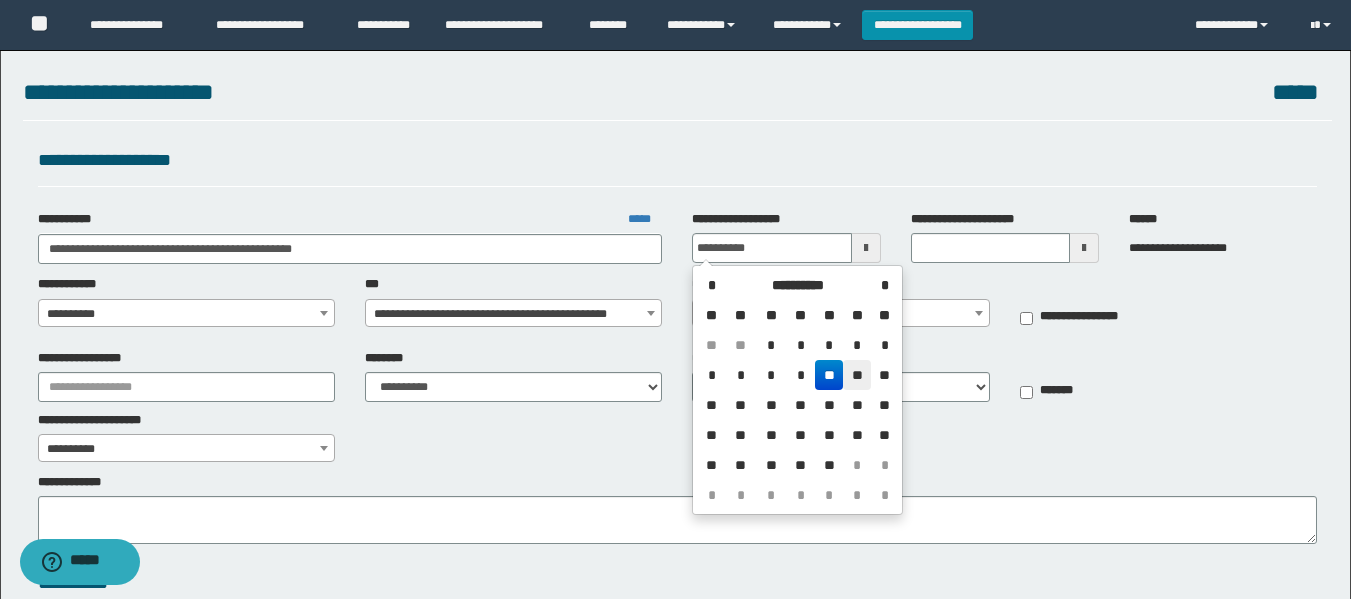 click on "**" at bounding box center [857, 375] 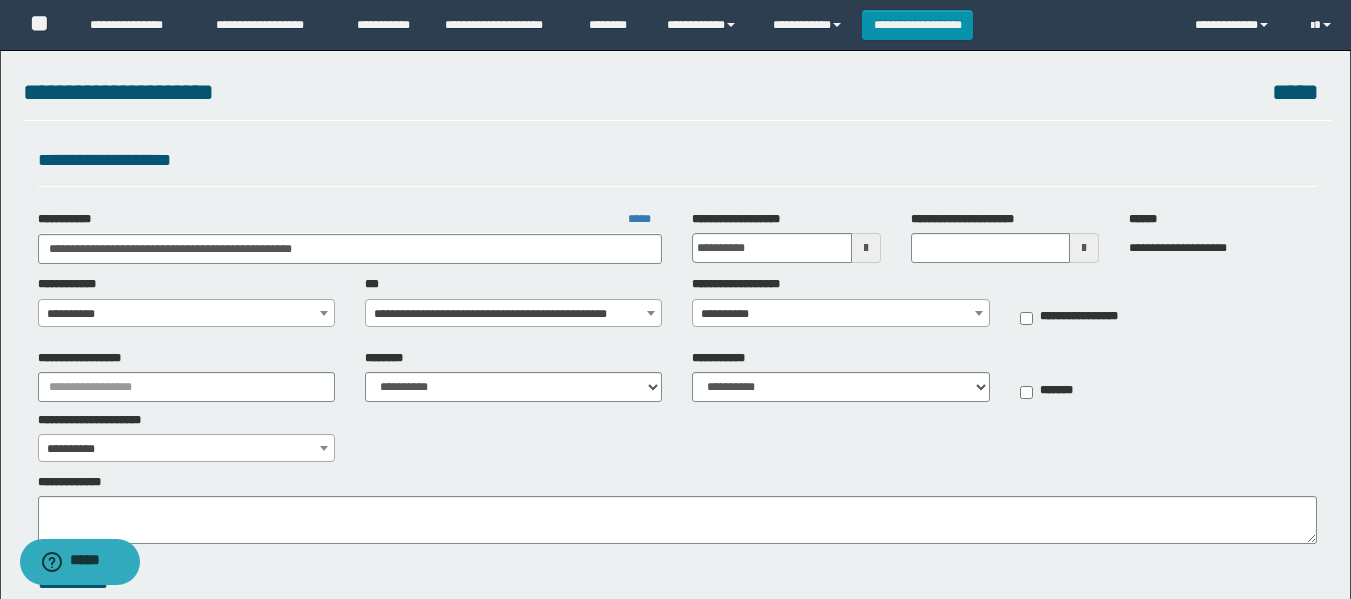 click on "**********" at bounding box center (186, 314) 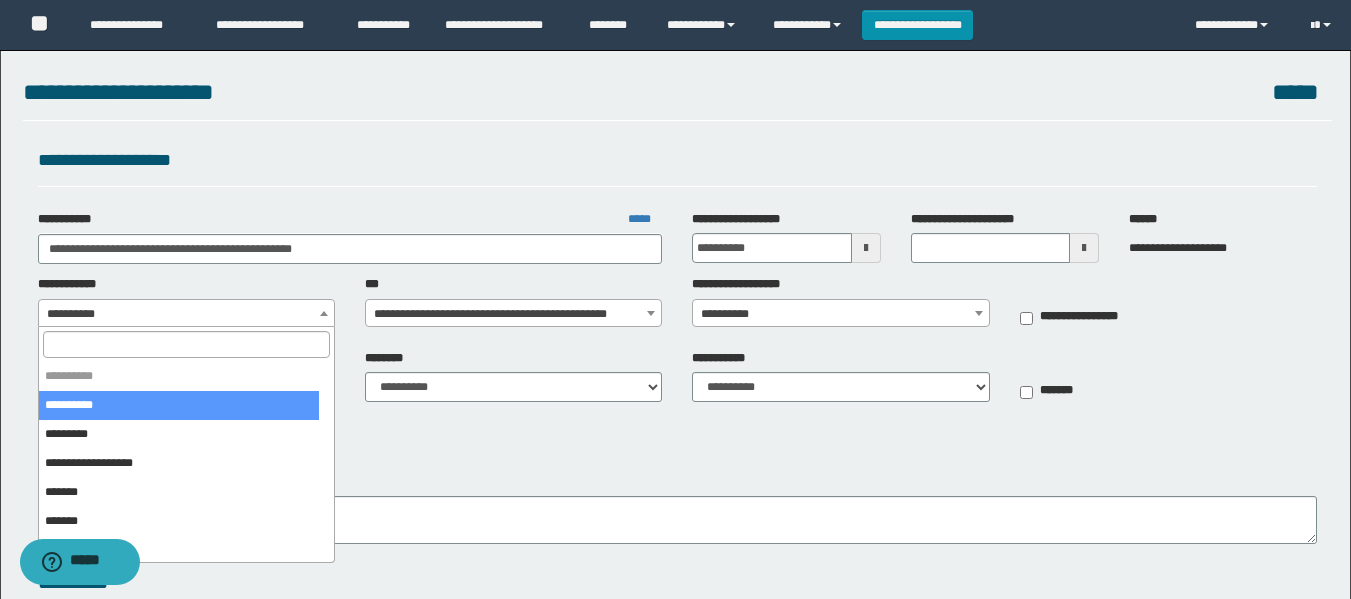 click at bounding box center (186, 344) 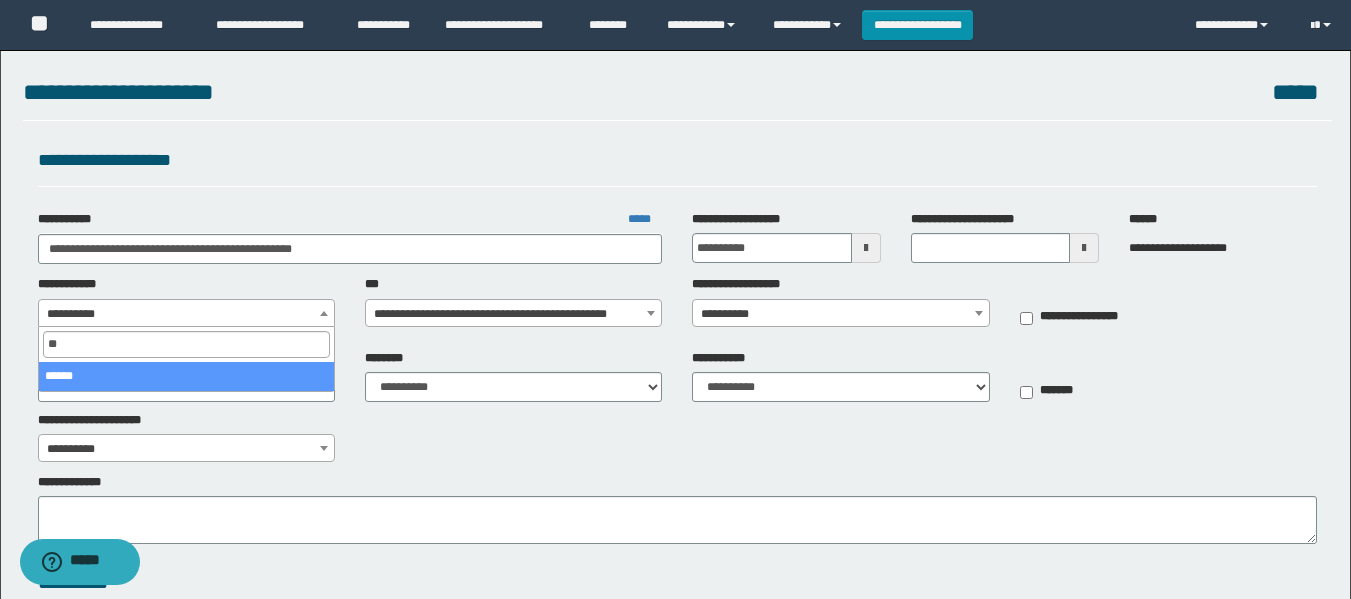 type on "***" 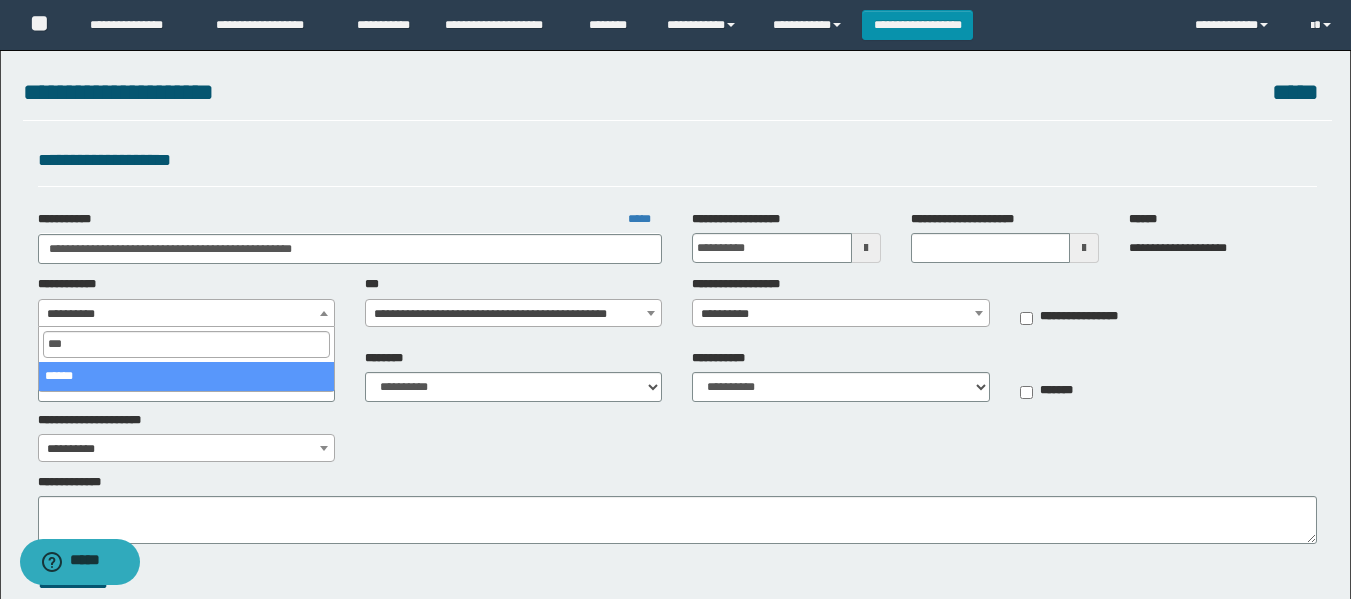select on "**" 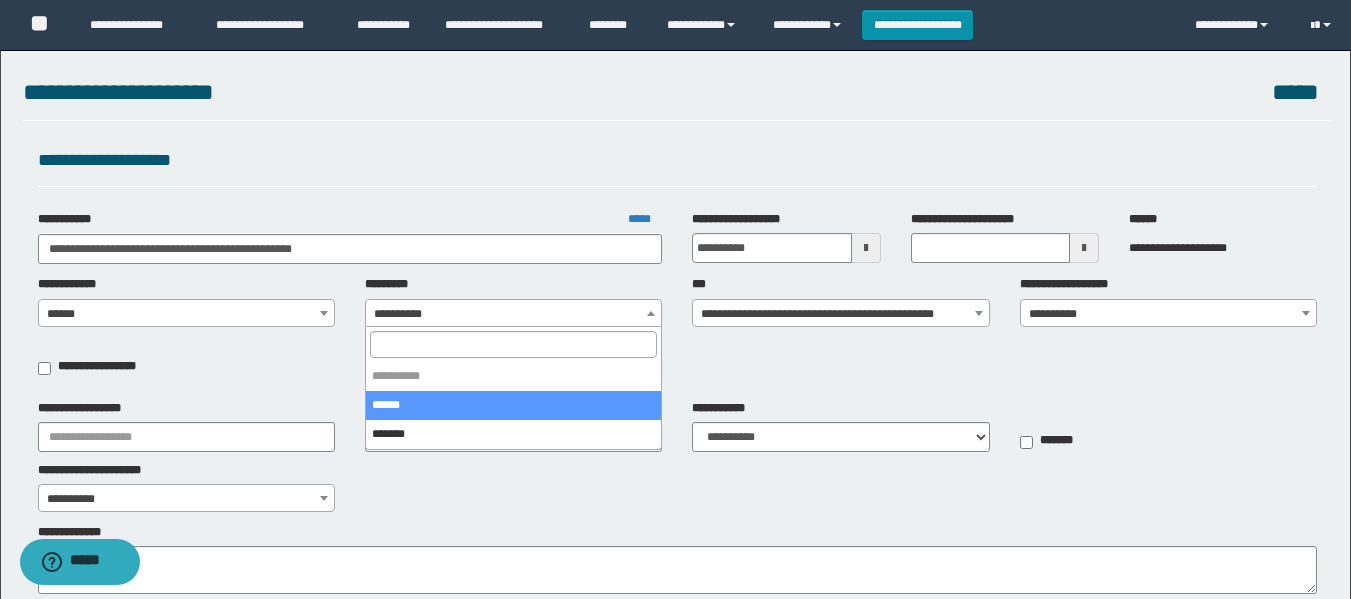 click on "**********" at bounding box center (513, 314) 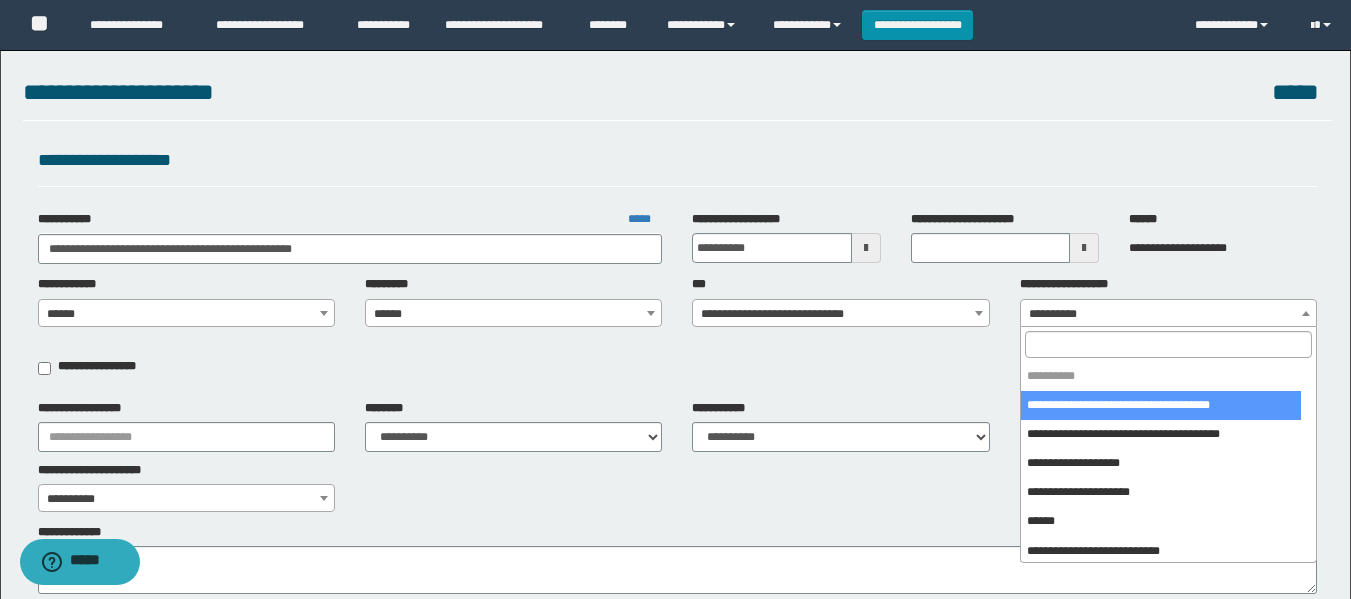 click on "**********" at bounding box center (1168, 314) 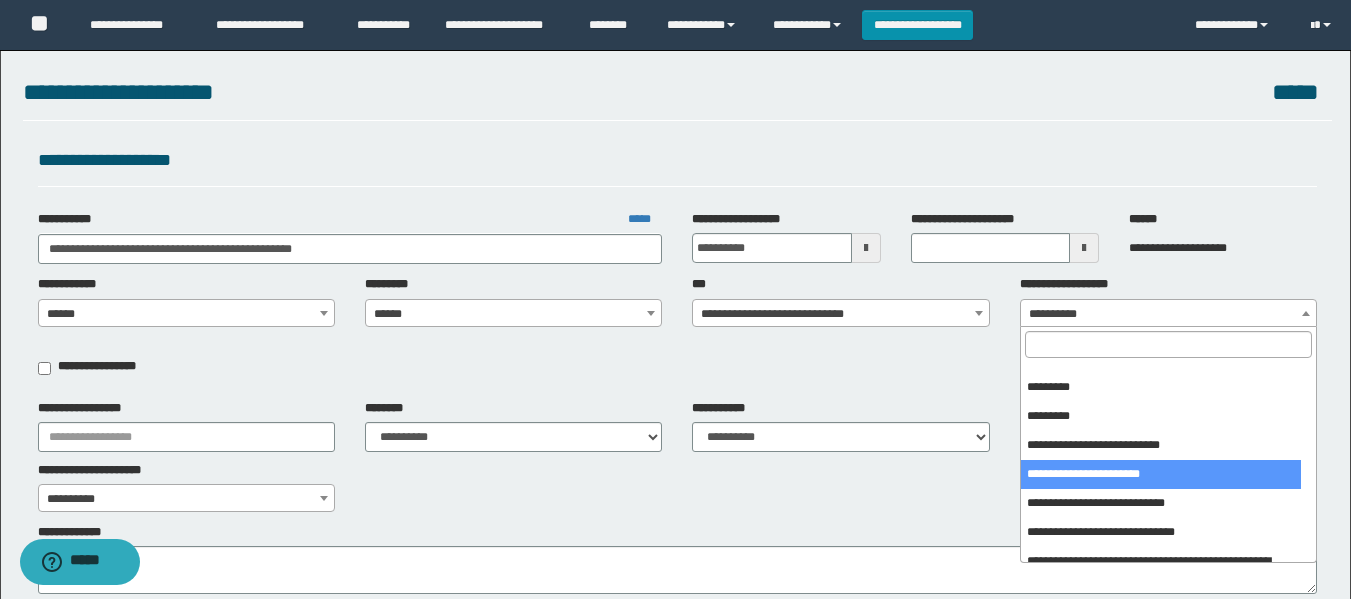 scroll, scrollTop: 400, scrollLeft: 0, axis: vertical 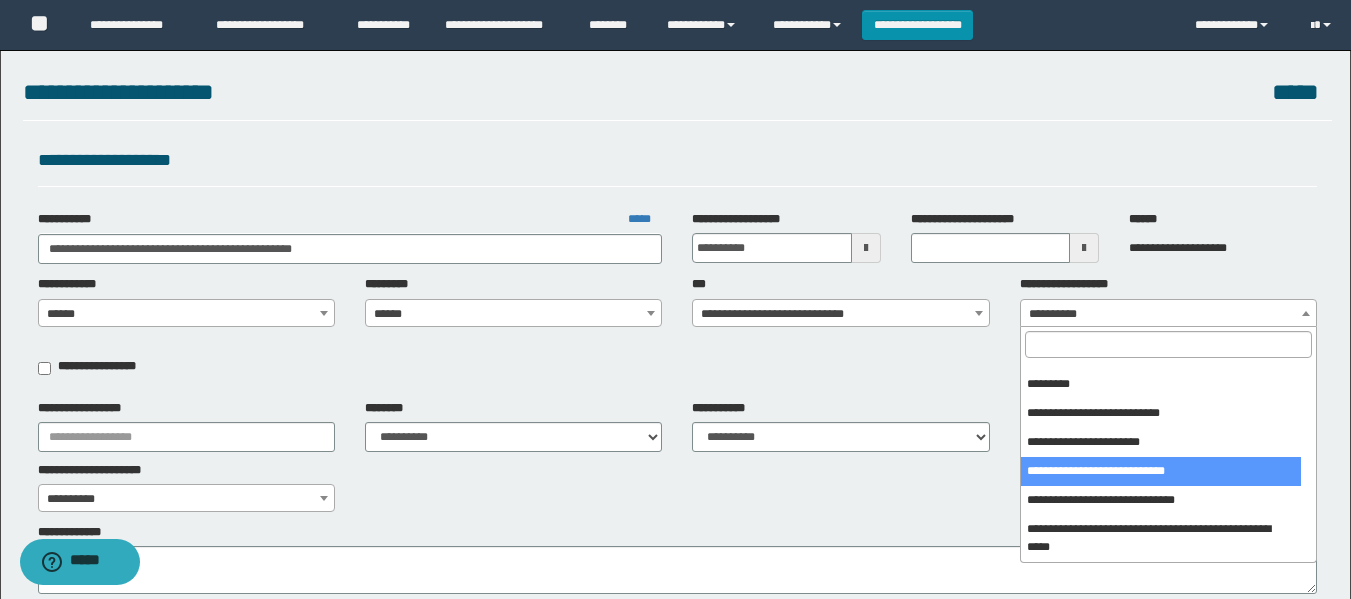 select on "***" 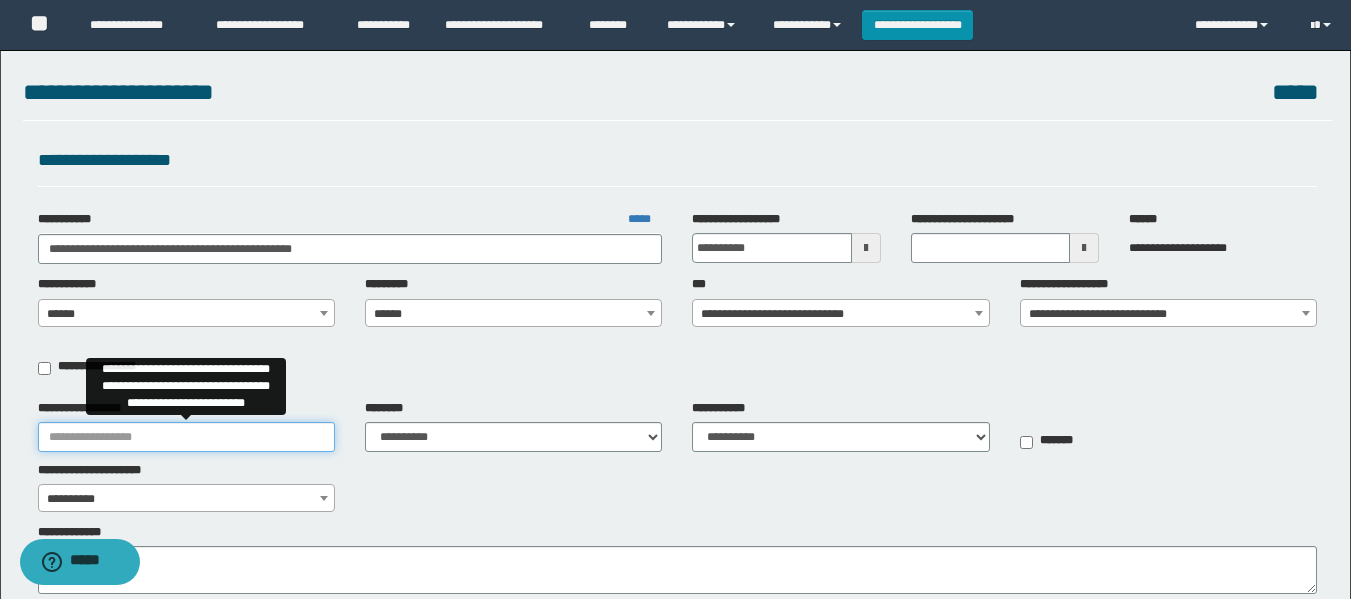 click on "**********" at bounding box center (186, 437) 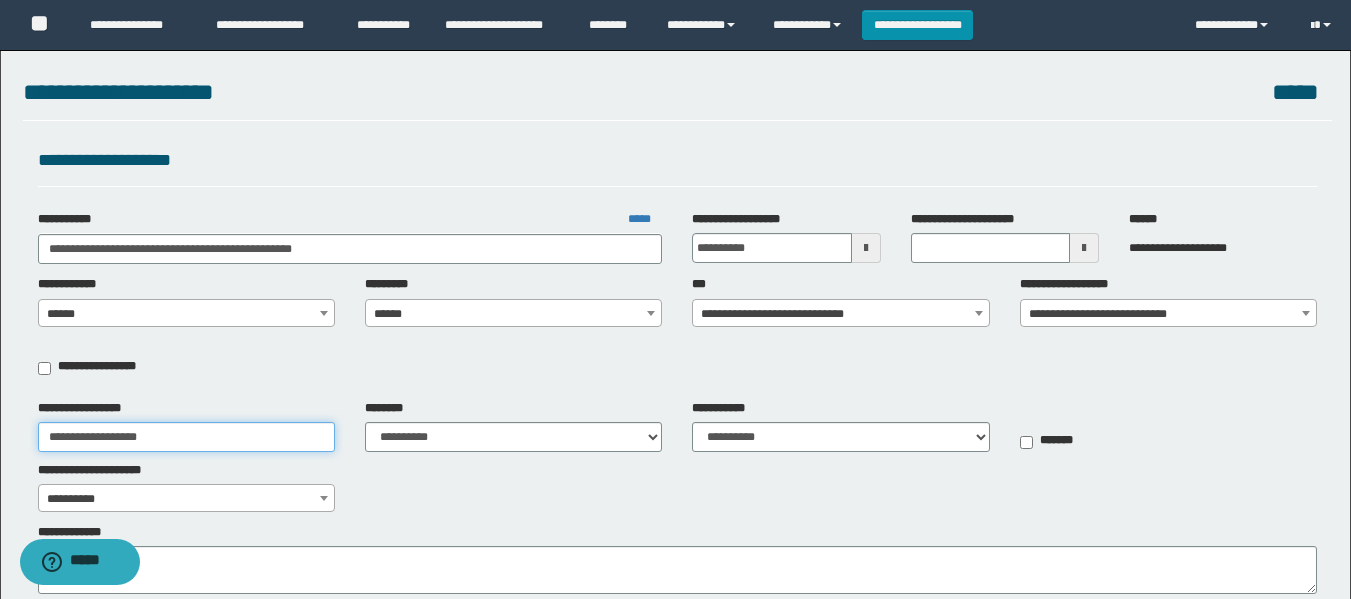 type on "**********" 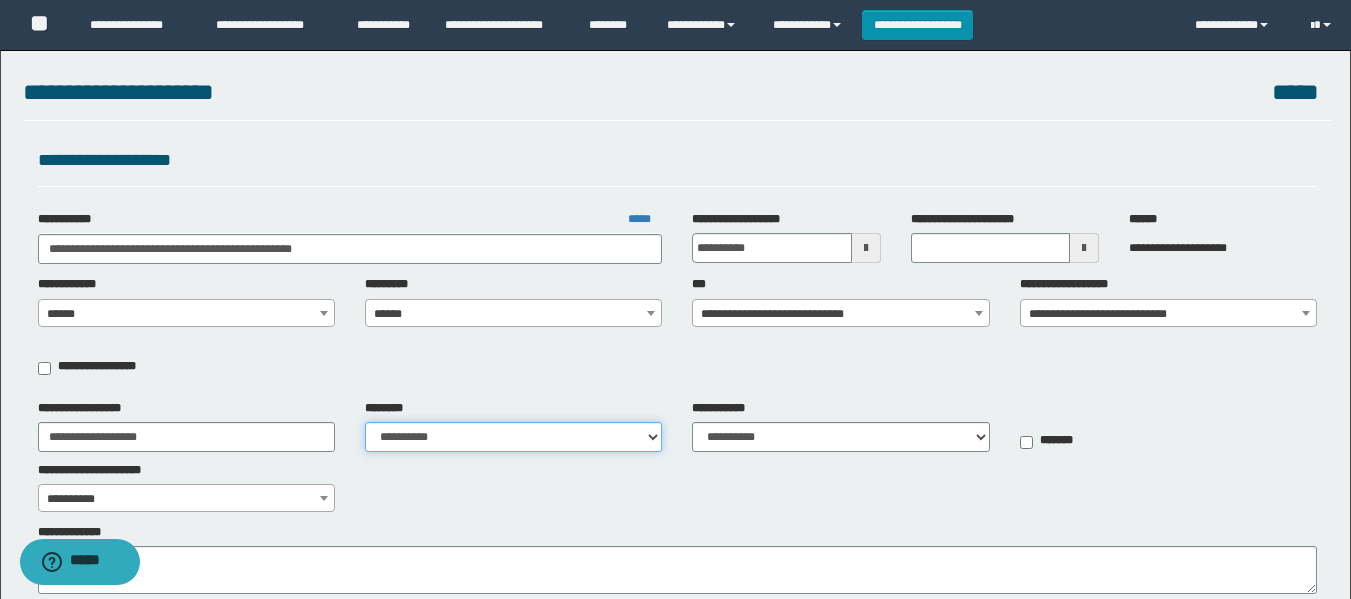 click on "**********" at bounding box center [513, 437] 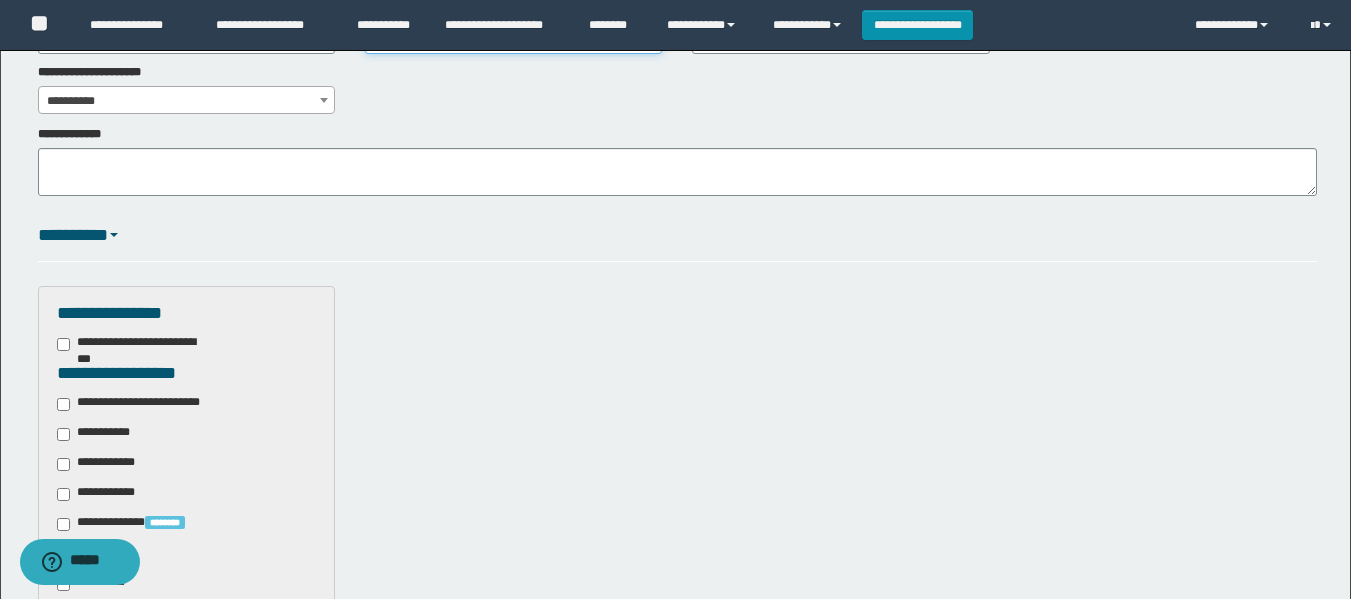 scroll, scrollTop: 400, scrollLeft: 0, axis: vertical 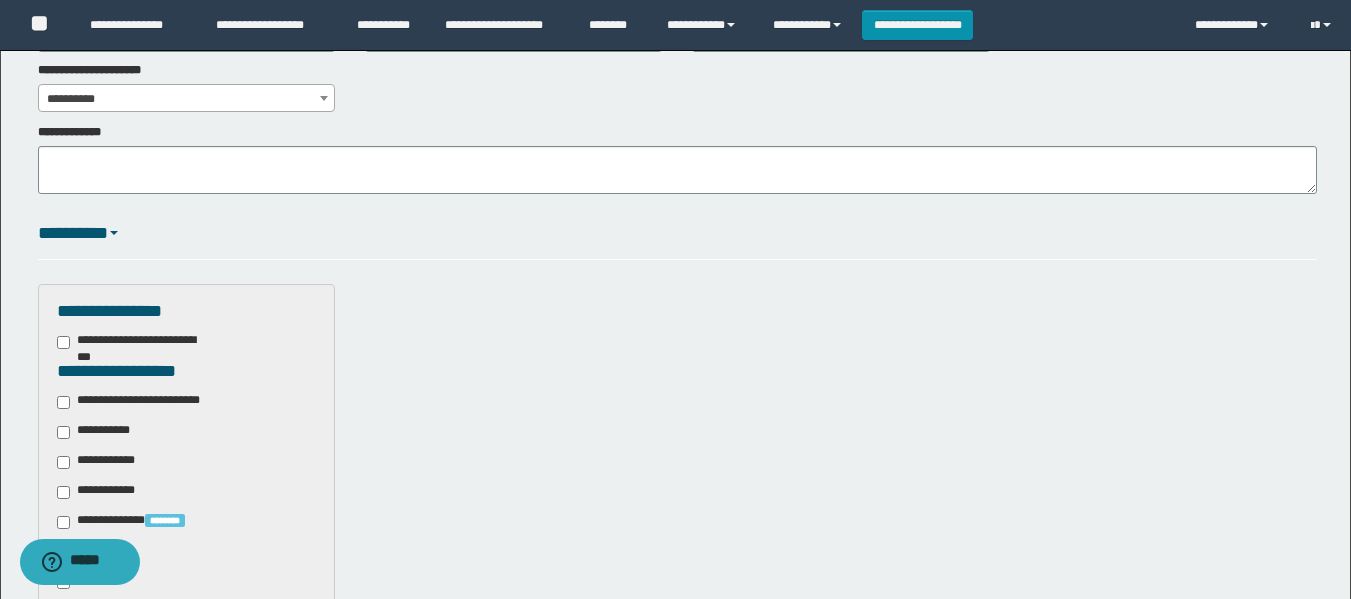 click on "**********" at bounding box center [97, 432] 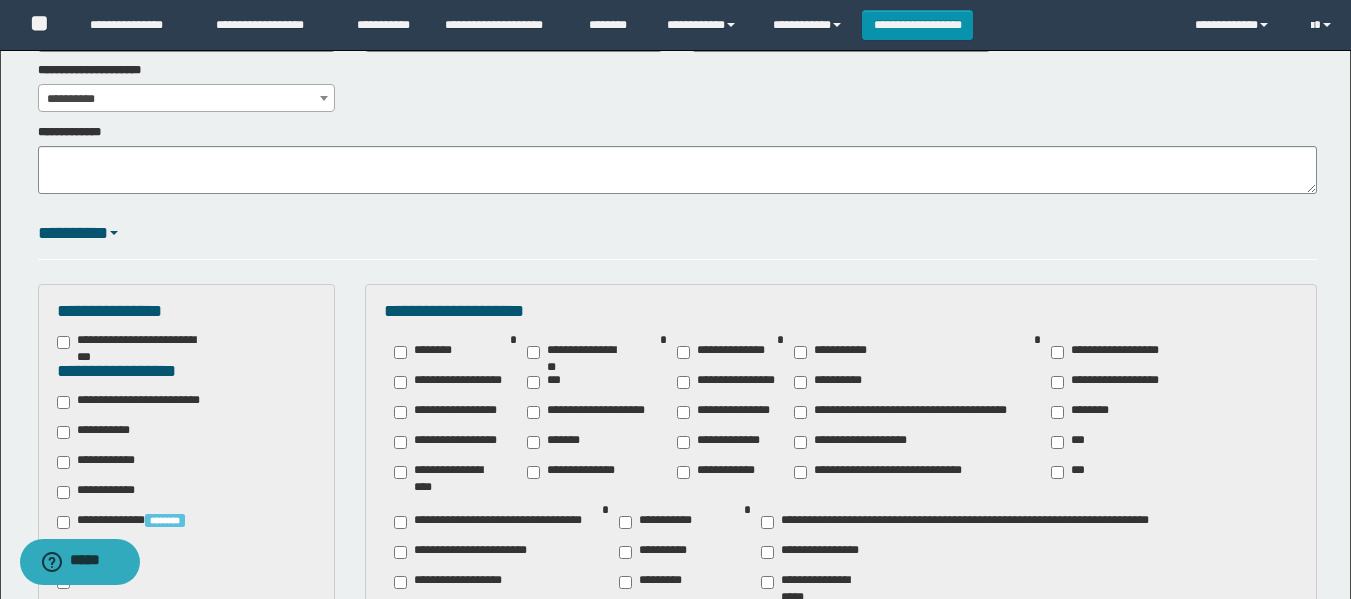 click on "**********" at bounding box center (143, 402) 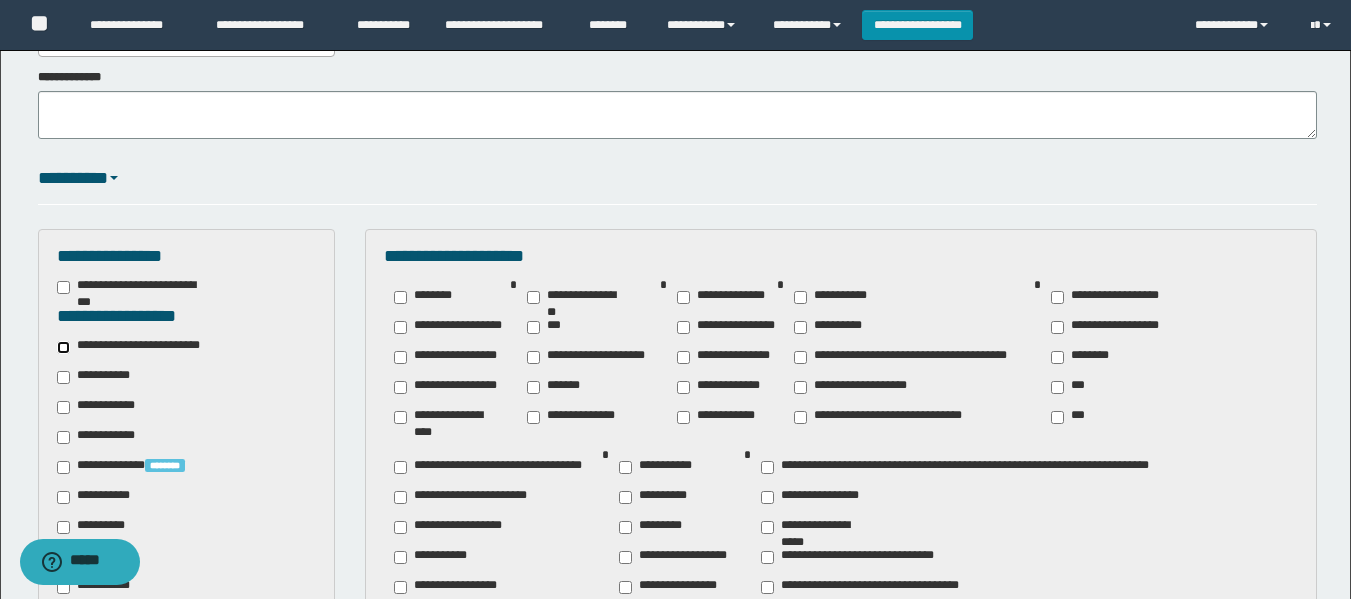 scroll, scrollTop: 500, scrollLeft: 0, axis: vertical 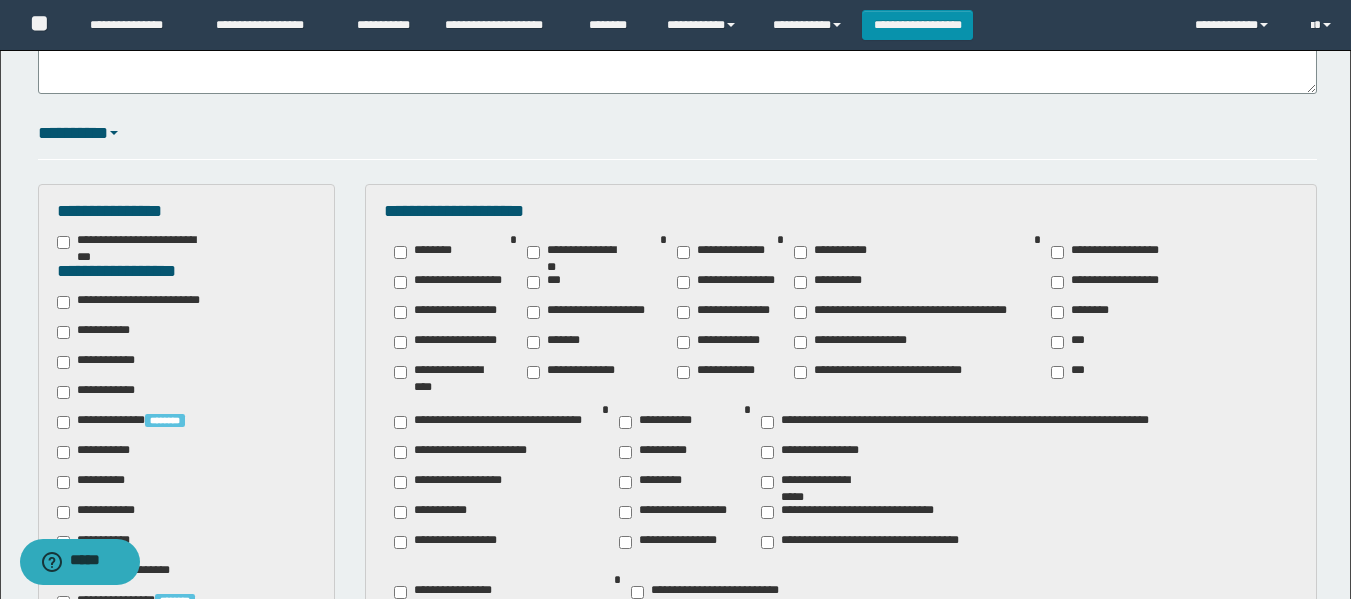 click on "********" at bounding box center (1084, 312) 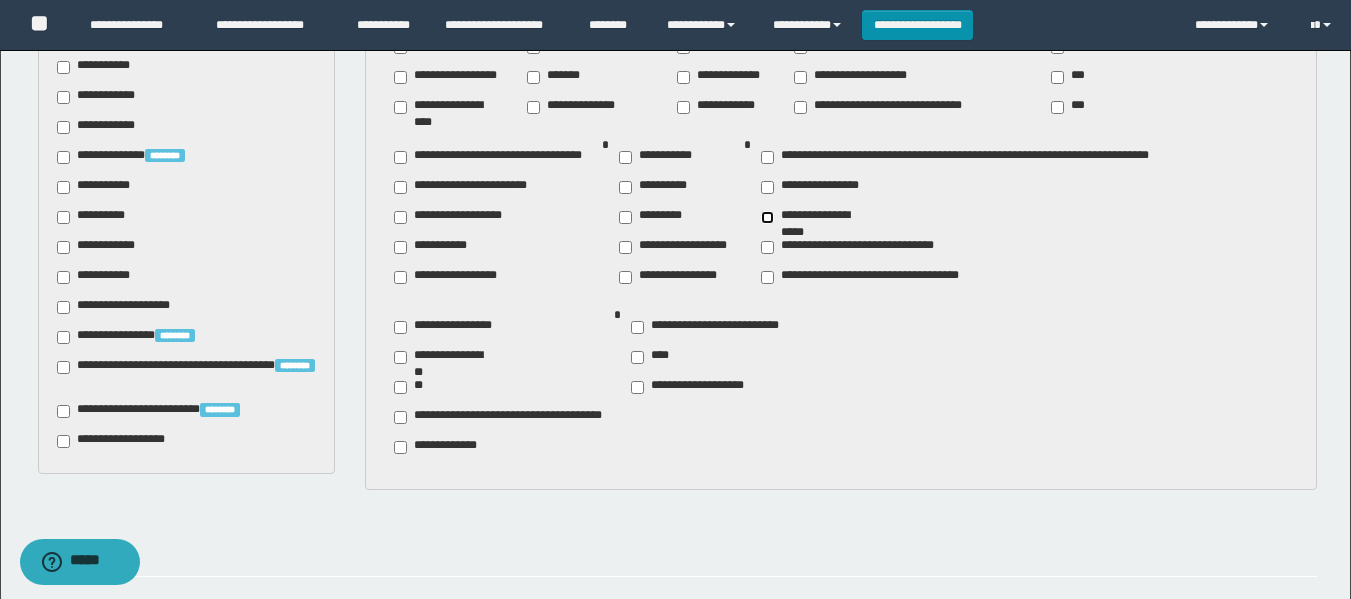 scroll, scrollTop: 800, scrollLeft: 0, axis: vertical 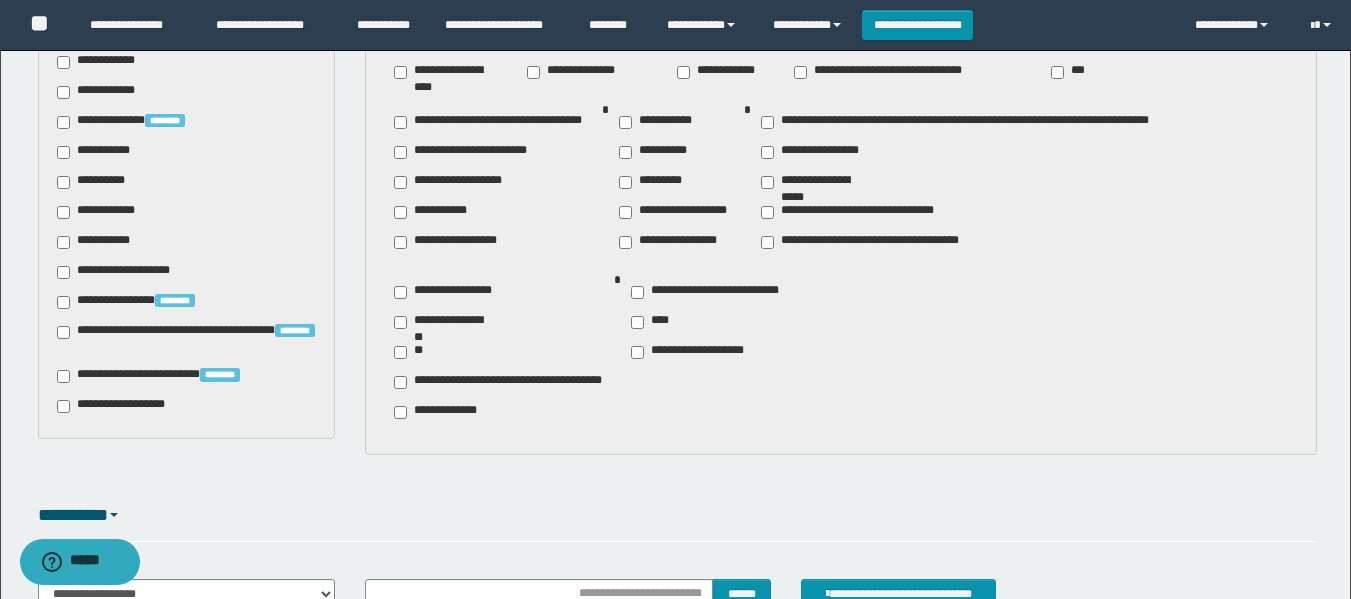 click on "**********" at bounding box center [97, 152] 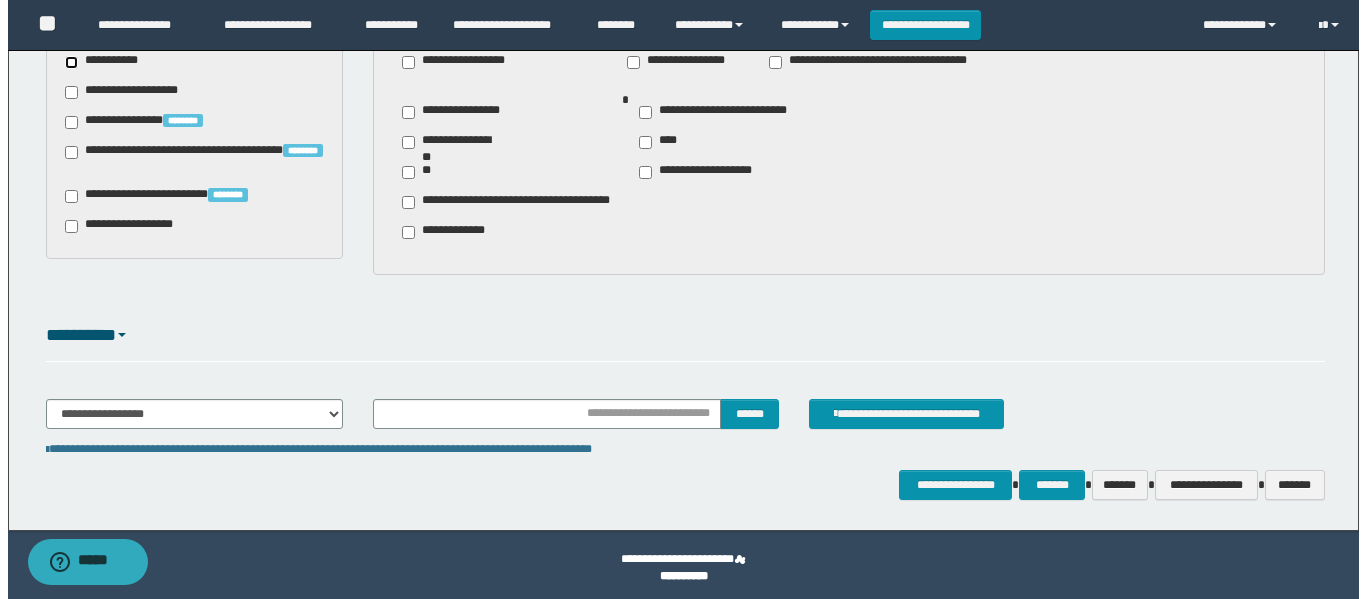 scroll, scrollTop: 986, scrollLeft: 0, axis: vertical 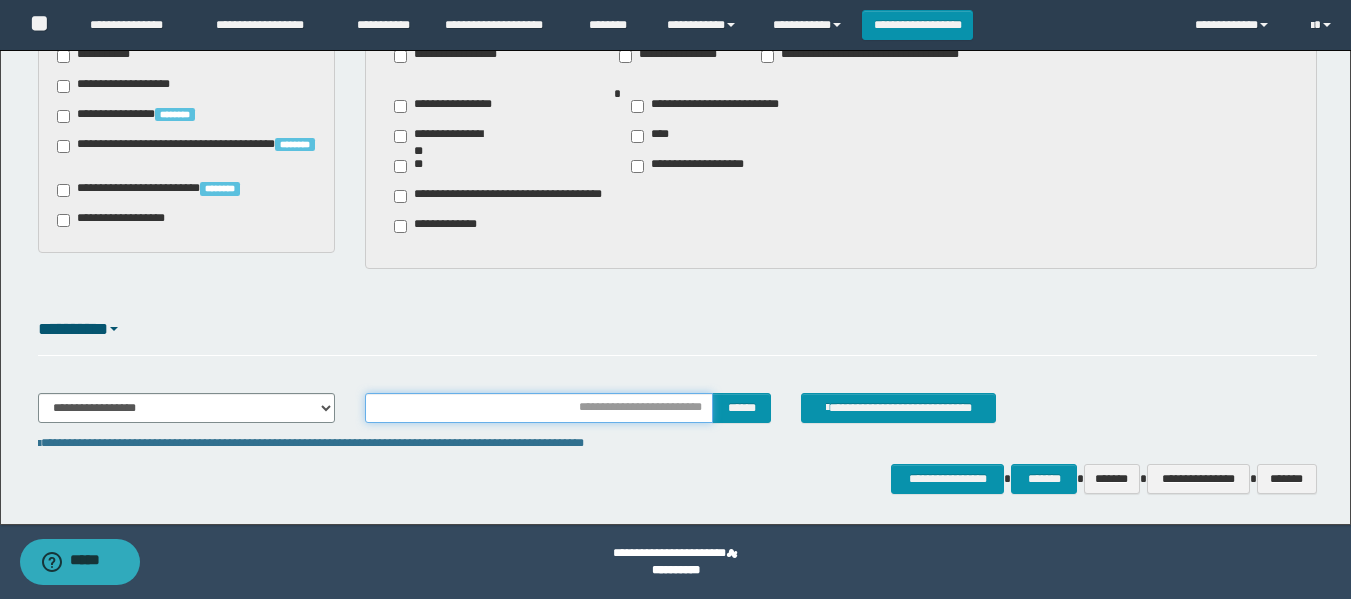 click at bounding box center (539, 408) 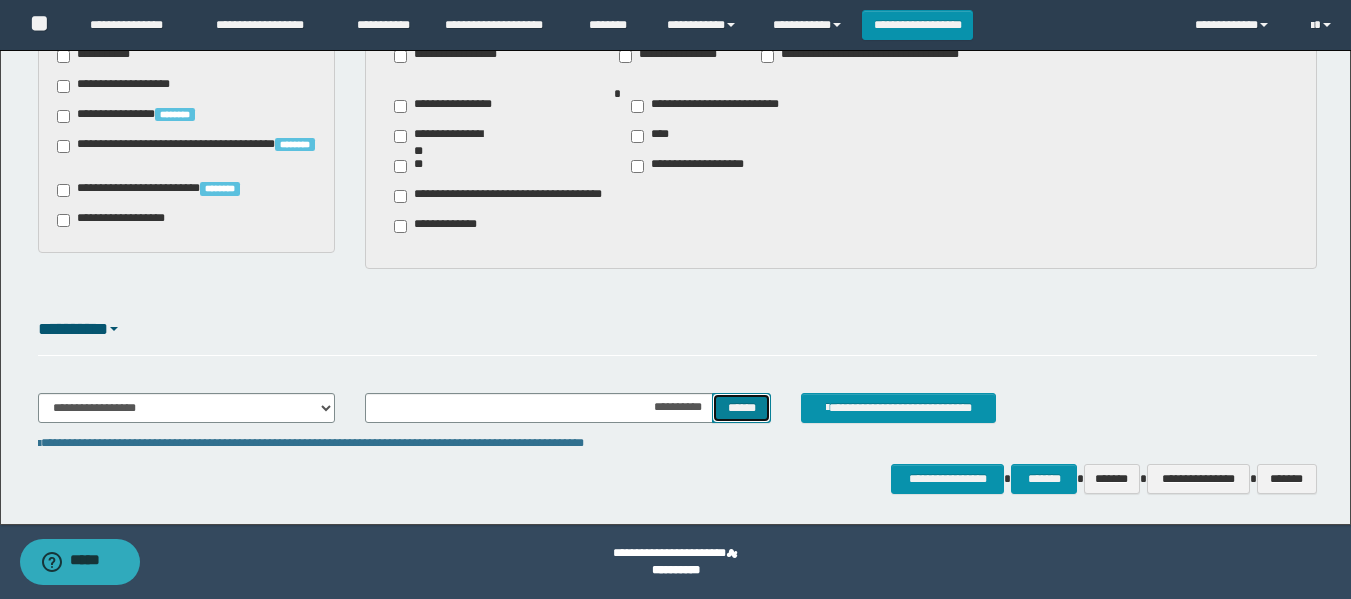 click on "******" at bounding box center (741, 408) 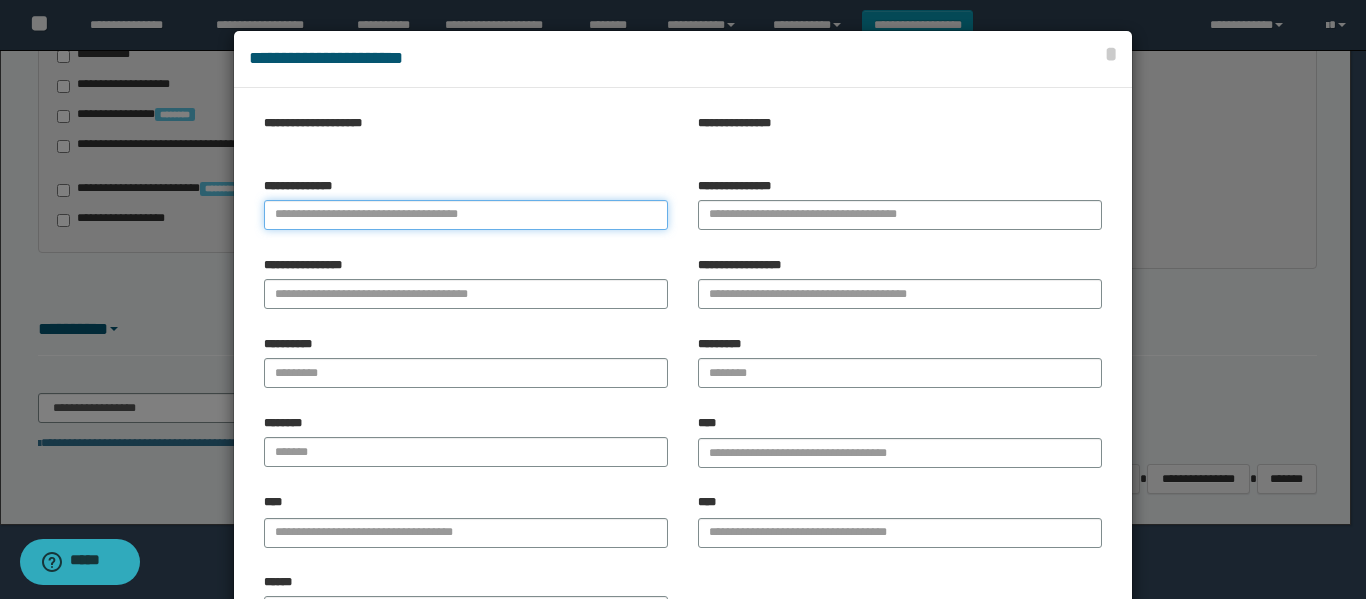 paste on "**********" 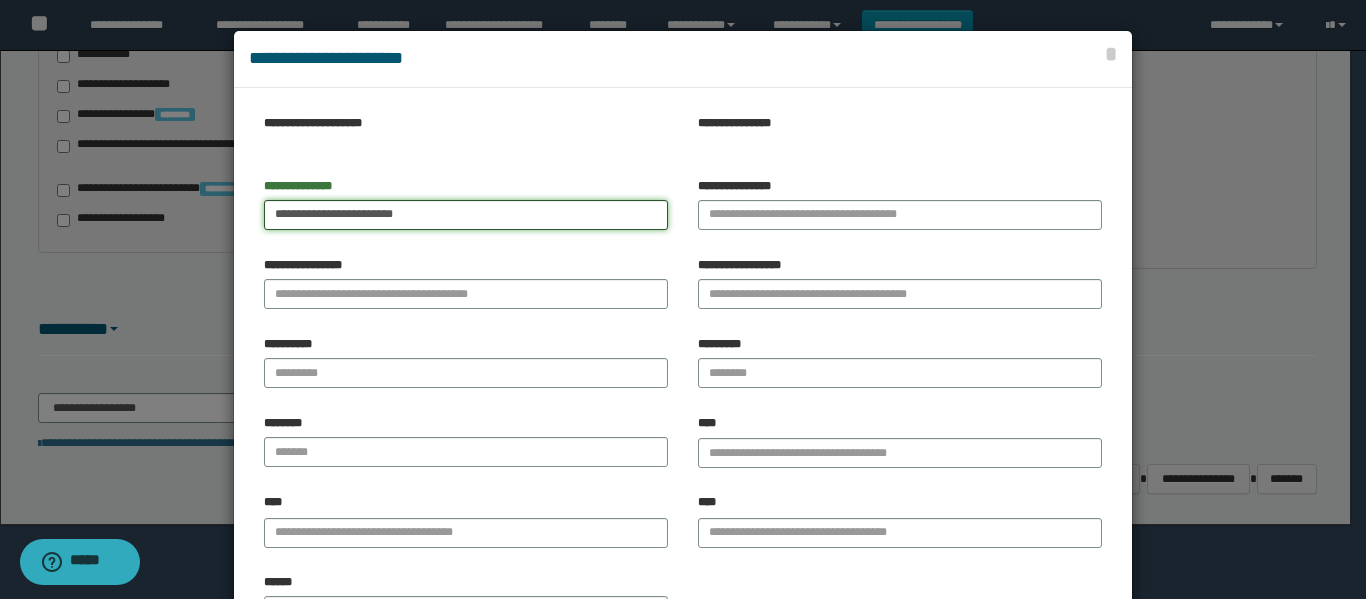 drag, startPoint x: 322, startPoint y: 214, endPoint x: 349, endPoint y: 217, distance: 27.166155 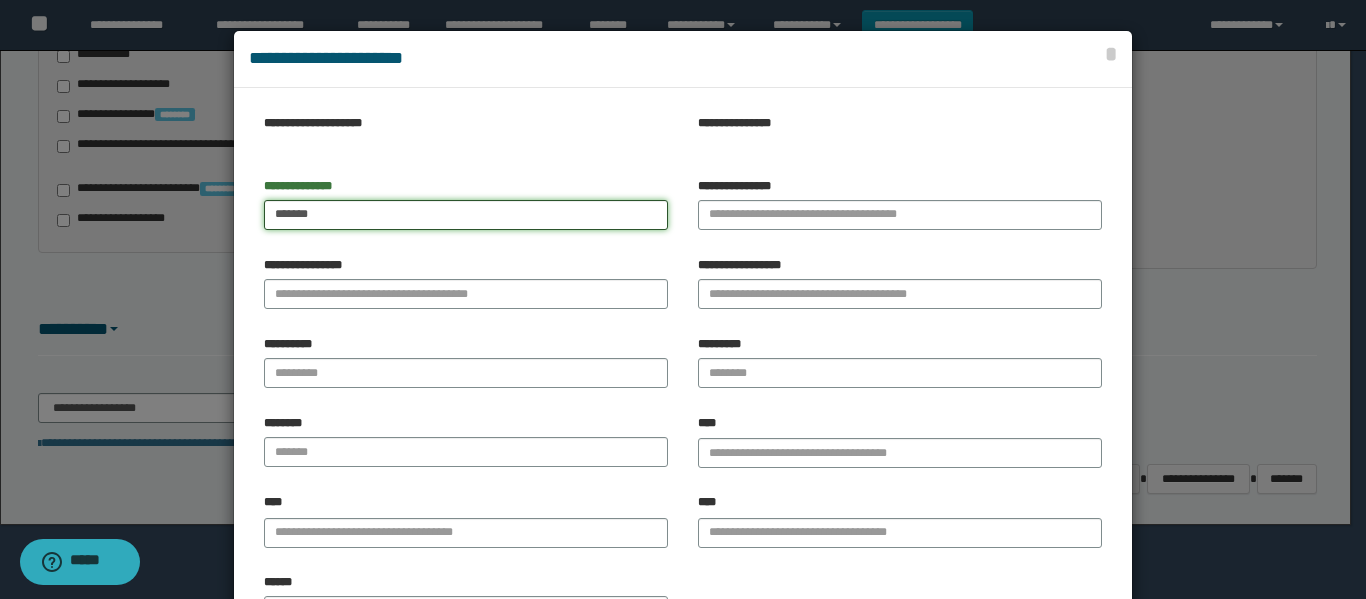 type on "******" 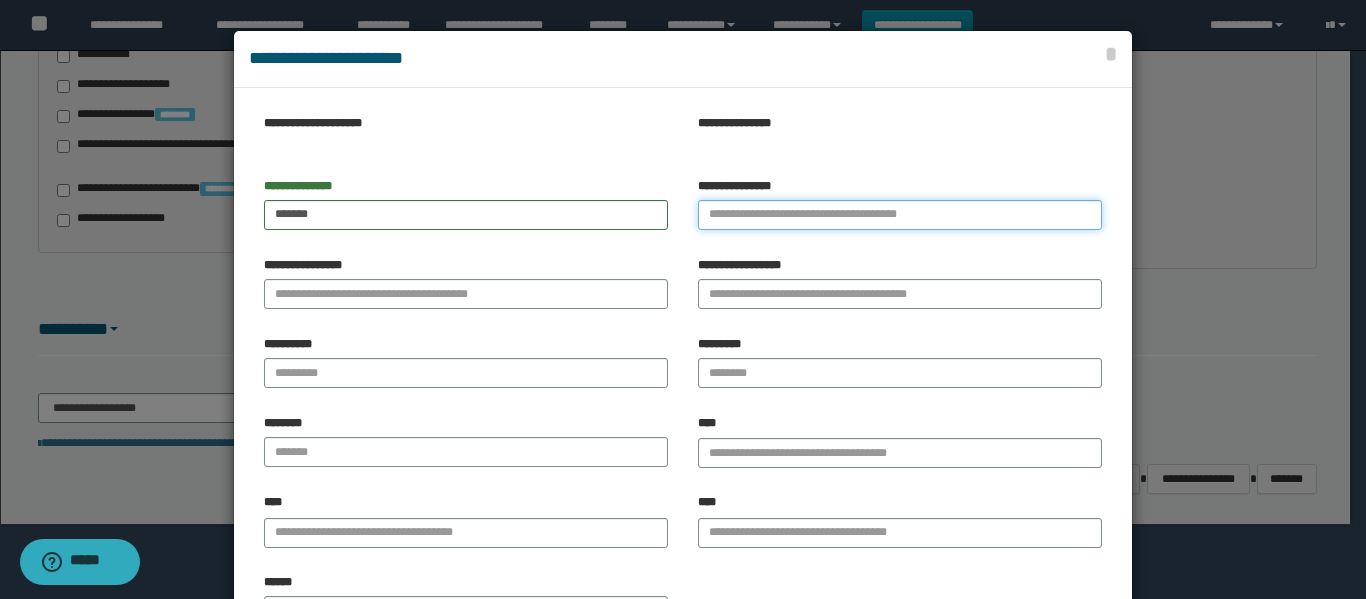 click on "**********" at bounding box center (900, 215) 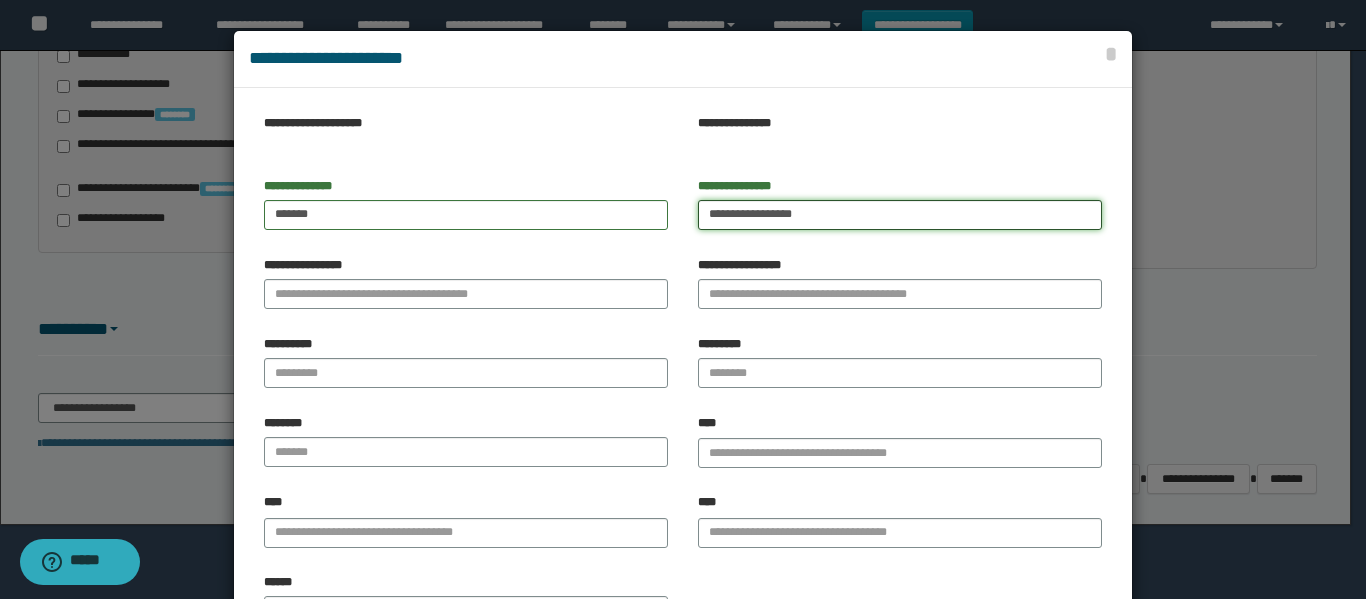 drag, startPoint x: 753, startPoint y: 214, endPoint x: 885, endPoint y: 246, distance: 135.82341 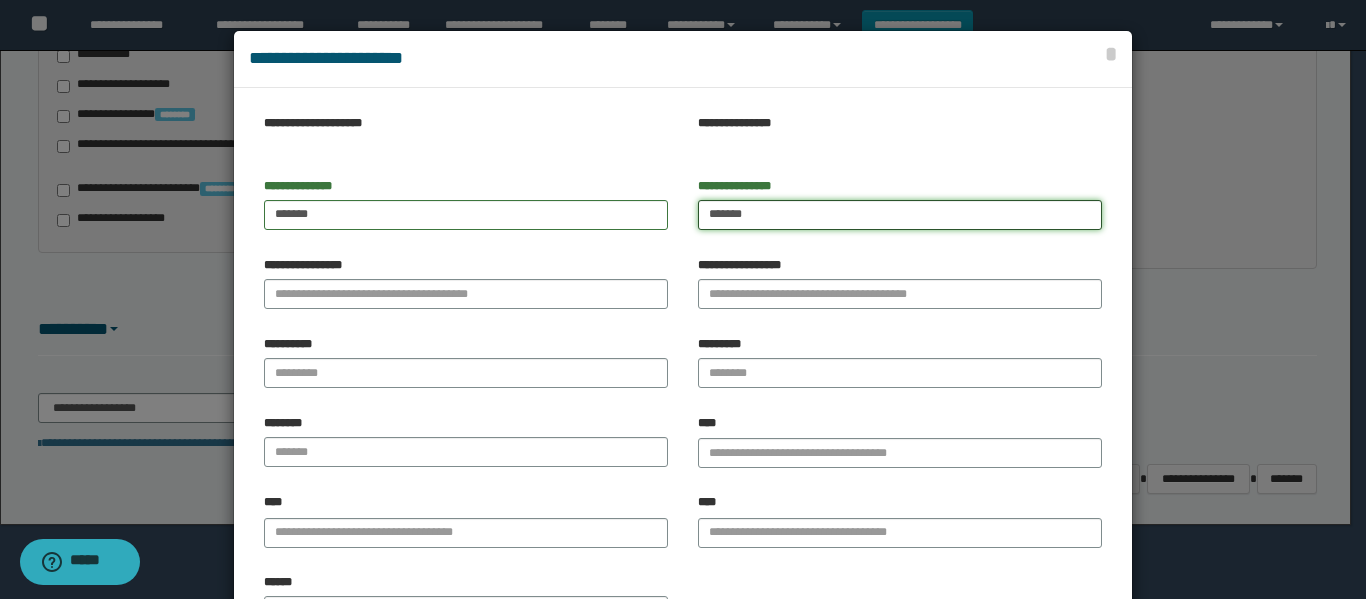type on "******" 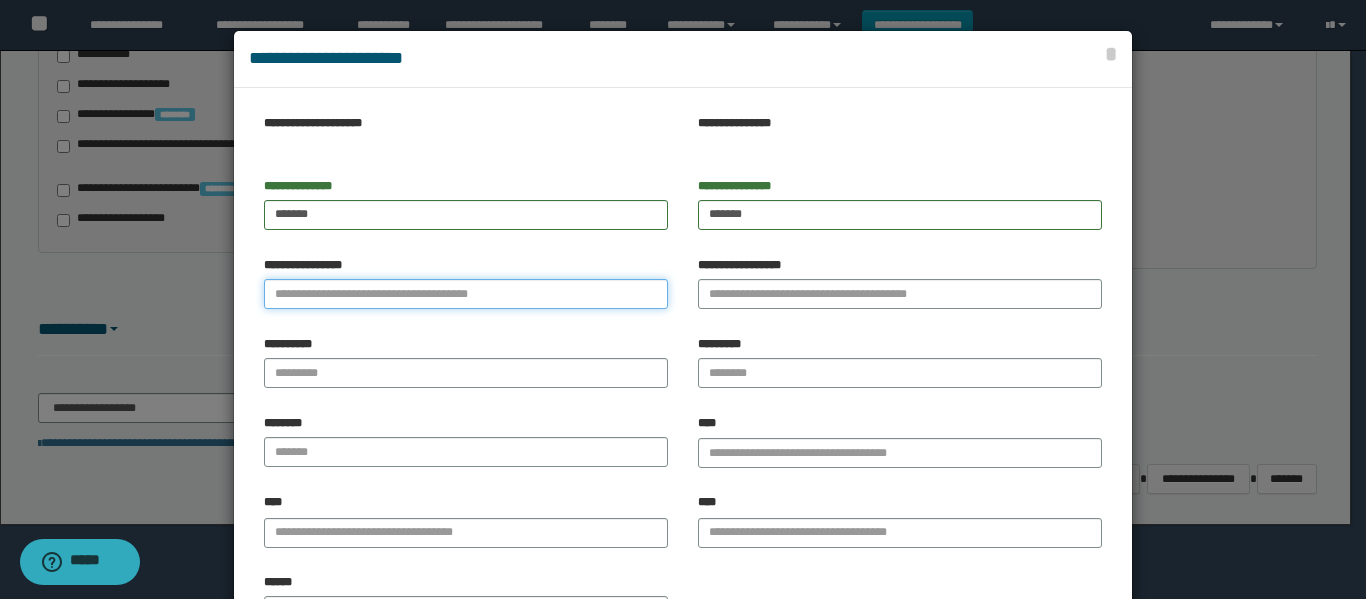 click on "**********" at bounding box center [466, 294] 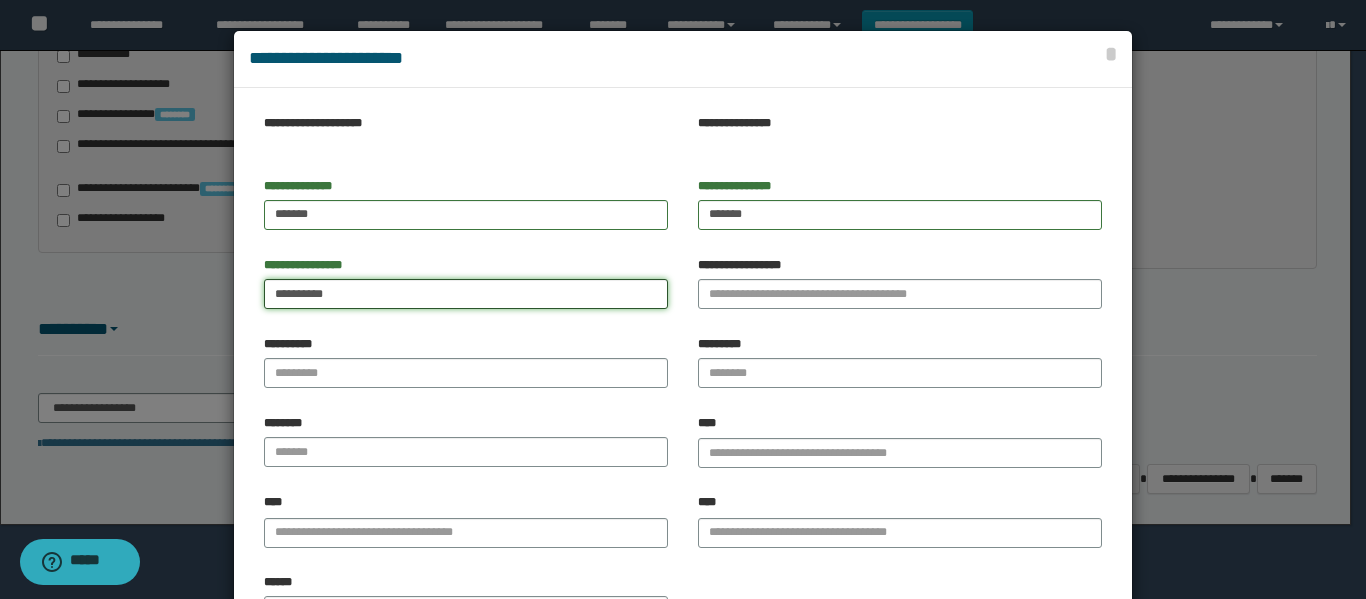 drag, startPoint x: 310, startPoint y: 300, endPoint x: 447, endPoint y: 298, distance: 137.0146 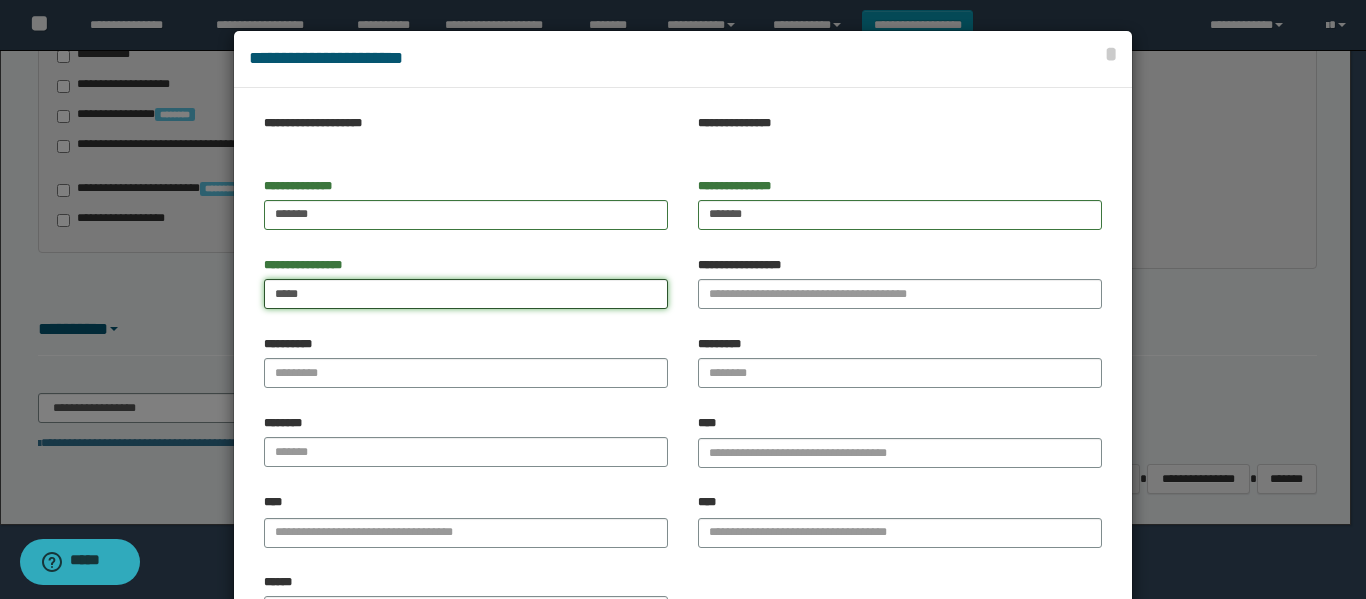 type on "****" 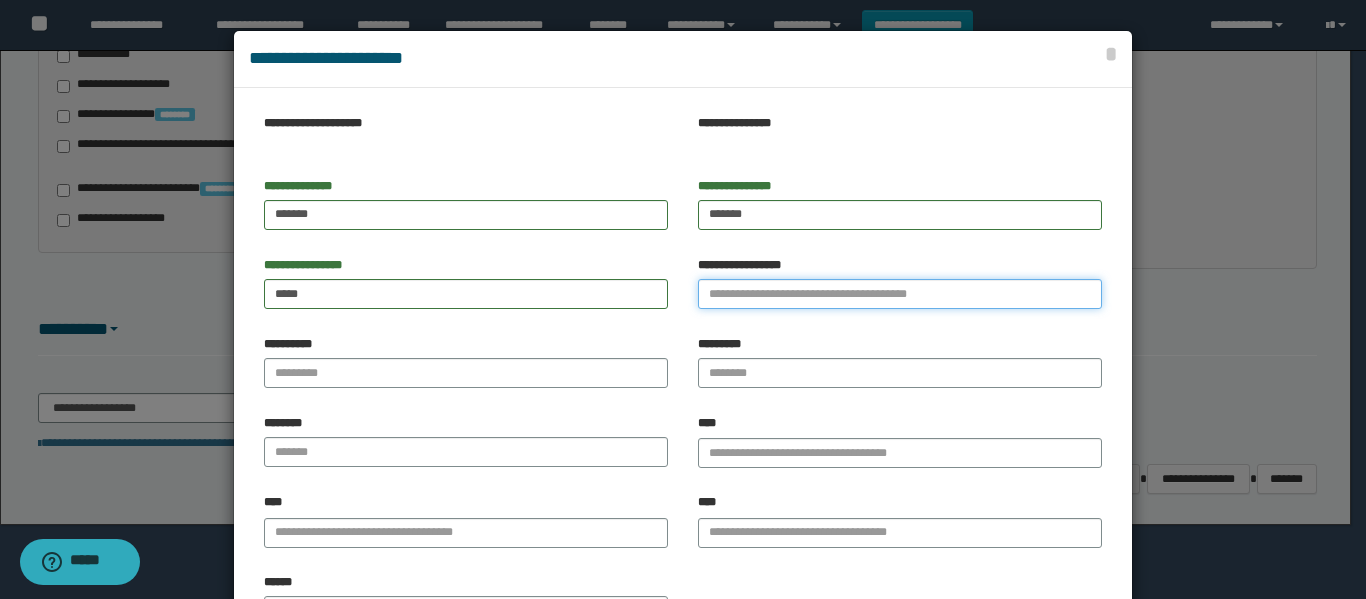 drag, startPoint x: 723, startPoint y: 298, endPoint x: 698, endPoint y: 299, distance: 25.019993 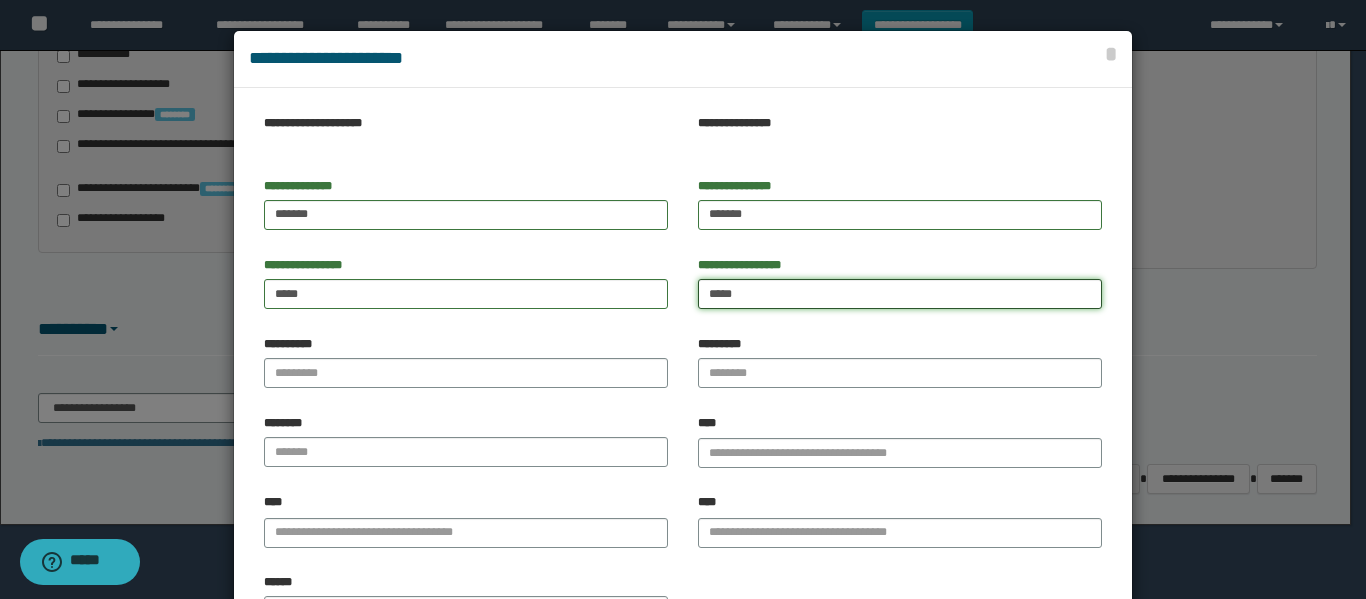 type on "*****" 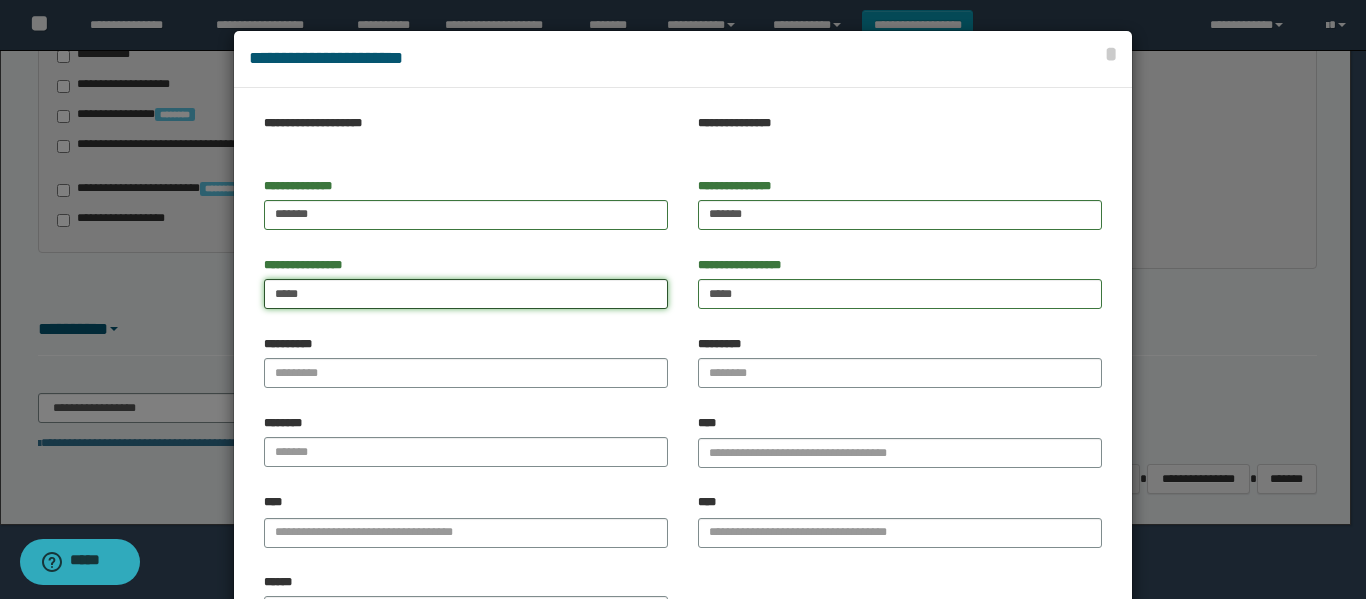 click on "****" at bounding box center (466, 294) 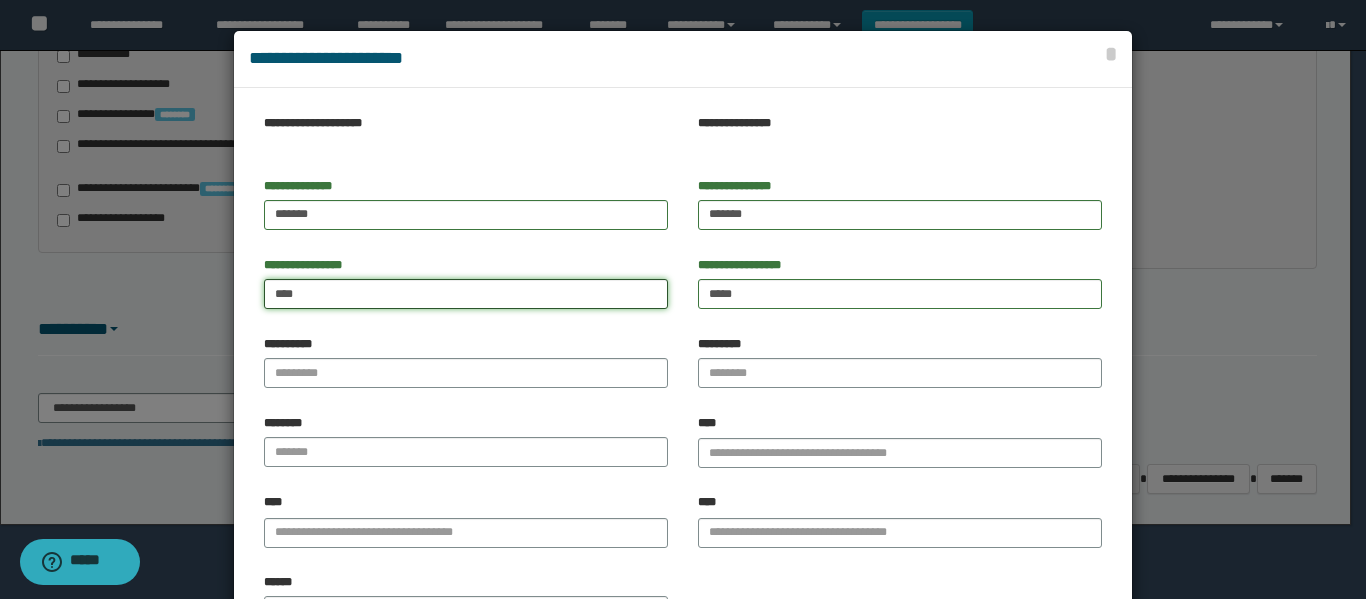 type on "****" 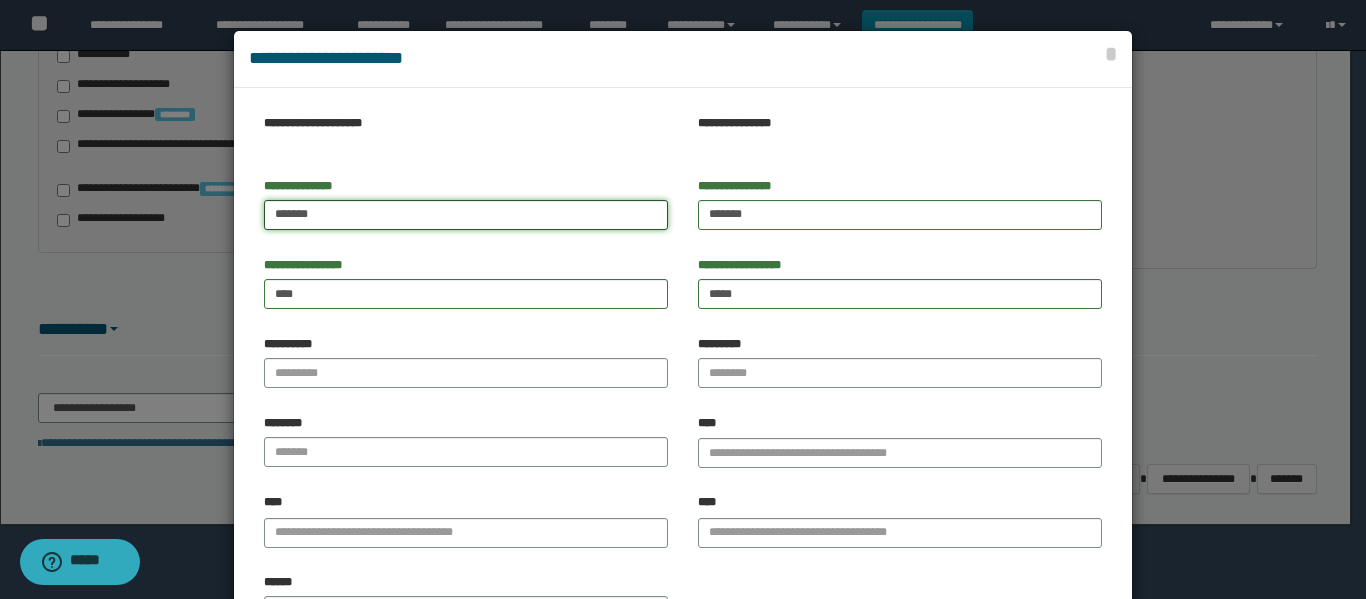 click on "******" at bounding box center [466, 215] 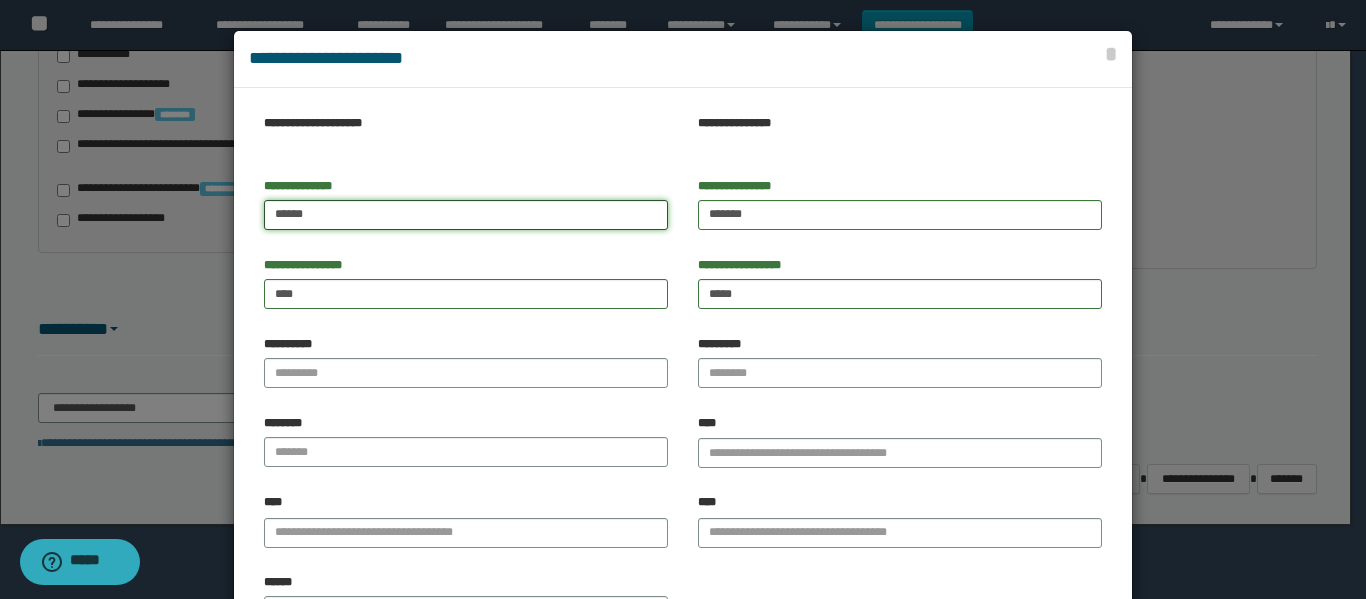 type on "******" 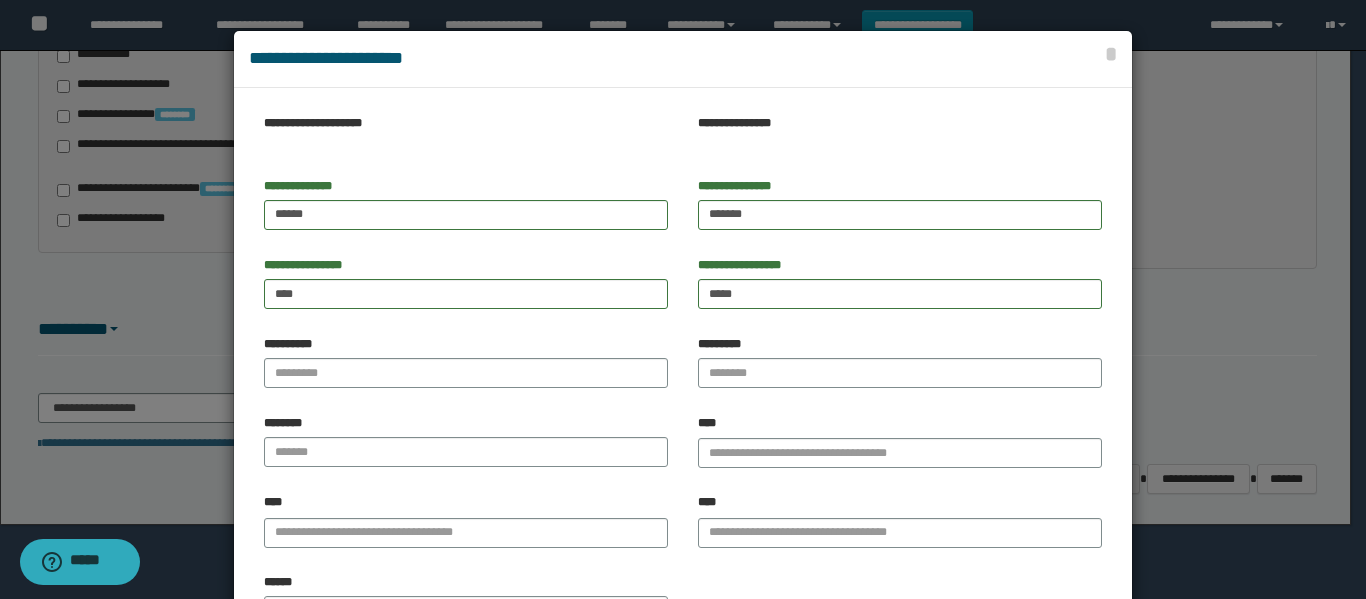 click on "**********" at bounding box center [900, 204] 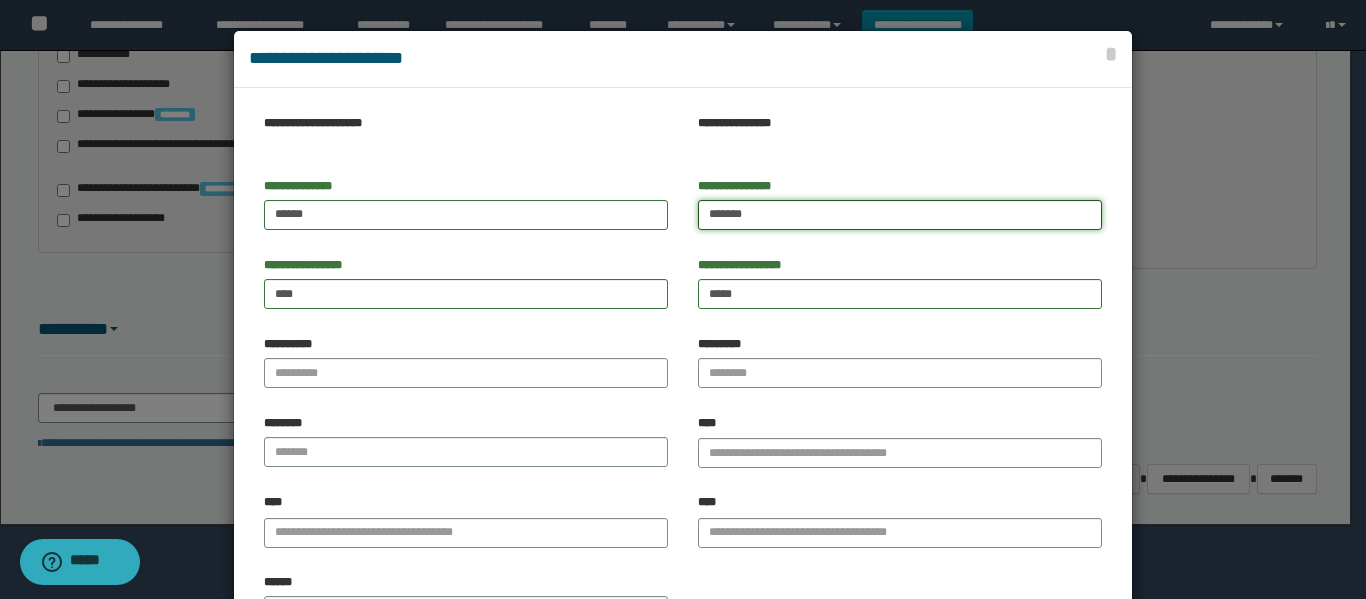 click on "******" at bounding box center (900, 215) 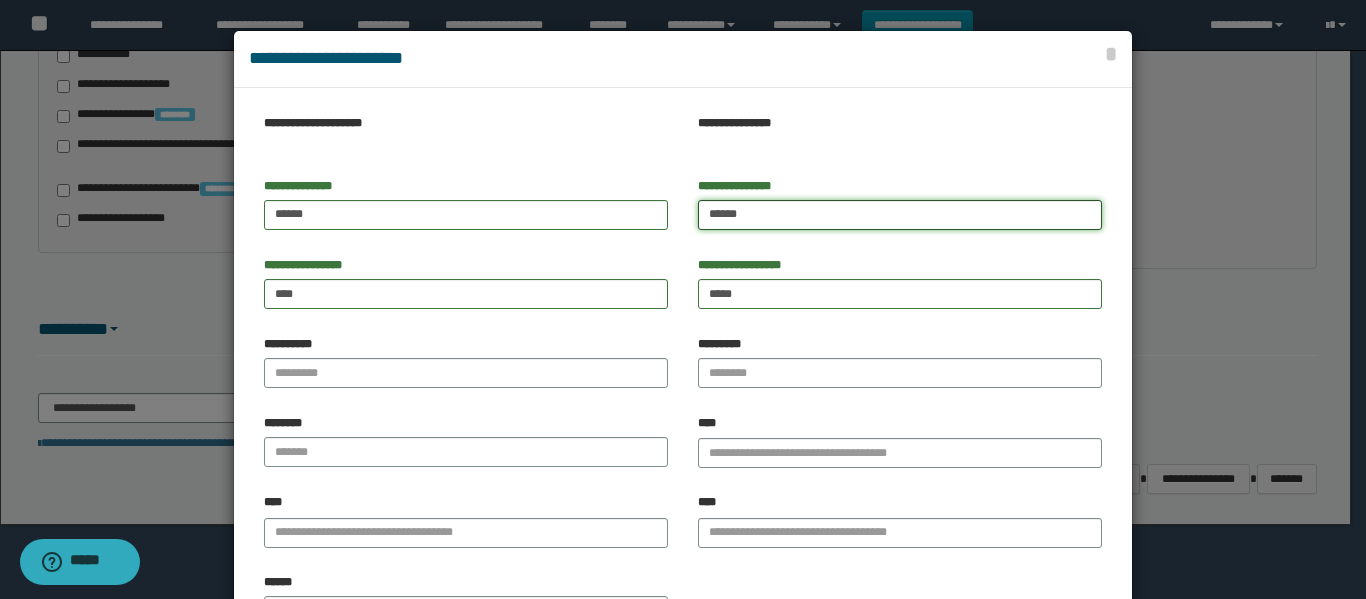 type on "******" 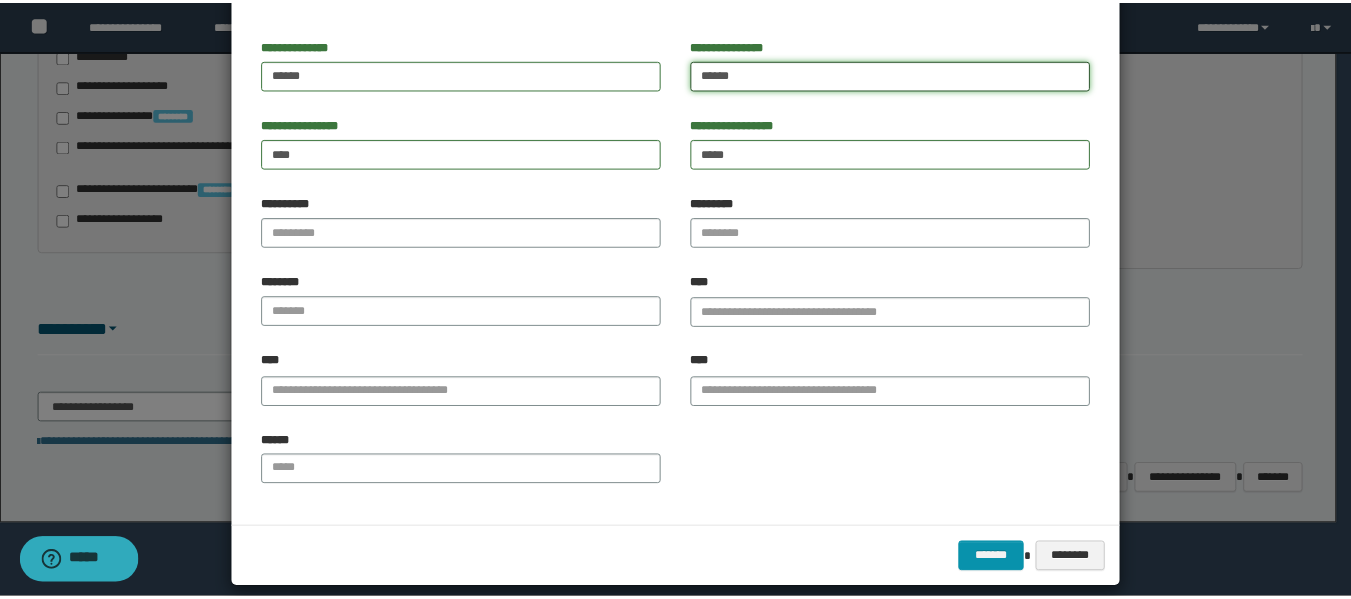 scroll, scrollTop: 161, scrollLeft: 0, axis: vertical 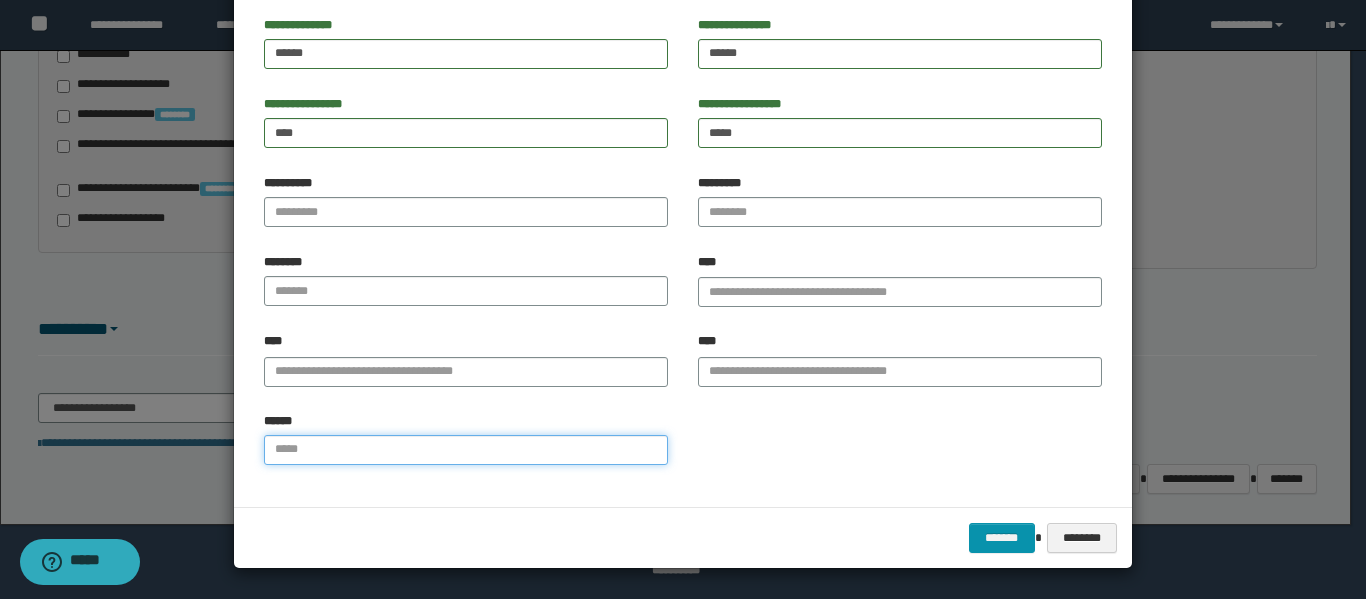 click on "******" at bounding box center [466, 450] 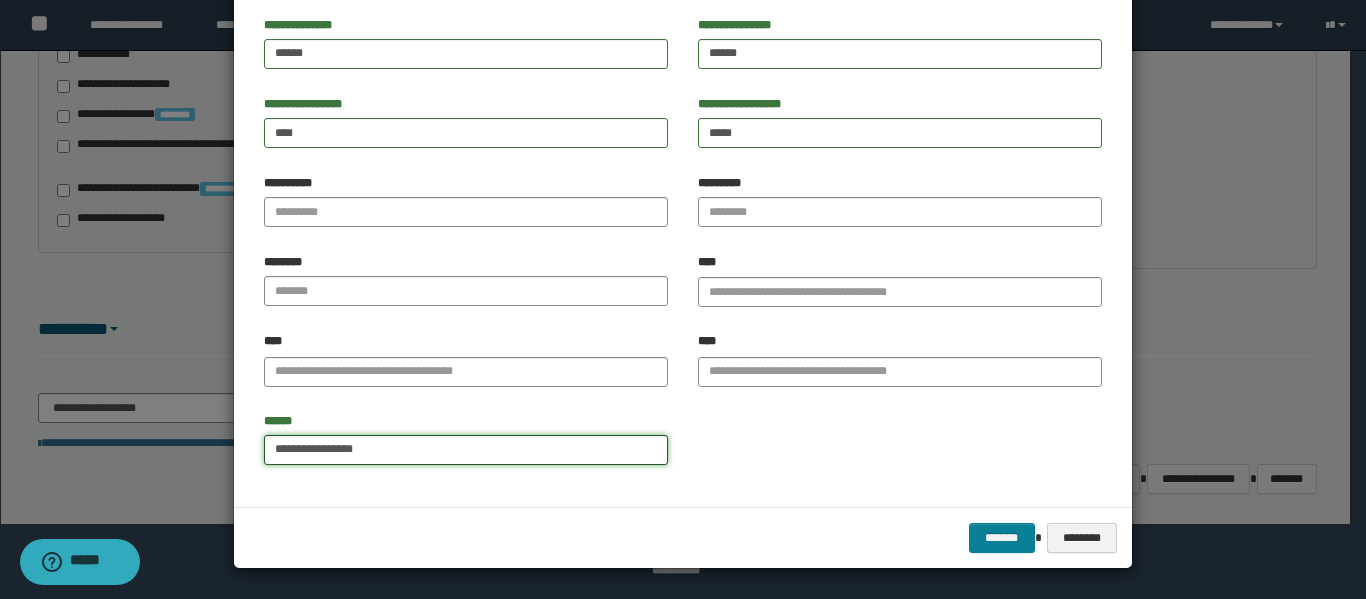 type on "**********" 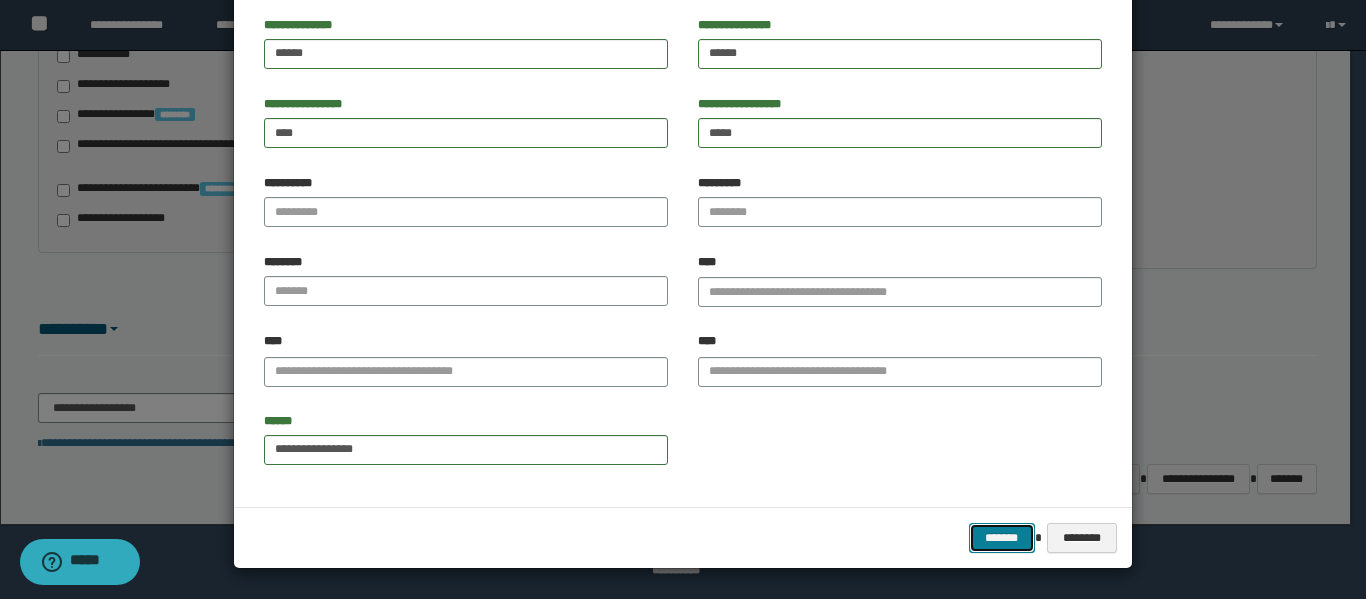 drag, startPoint x: 986, startPoint y: 524, endPoint x: 805, endPoint y: 516, distance: 181.17671 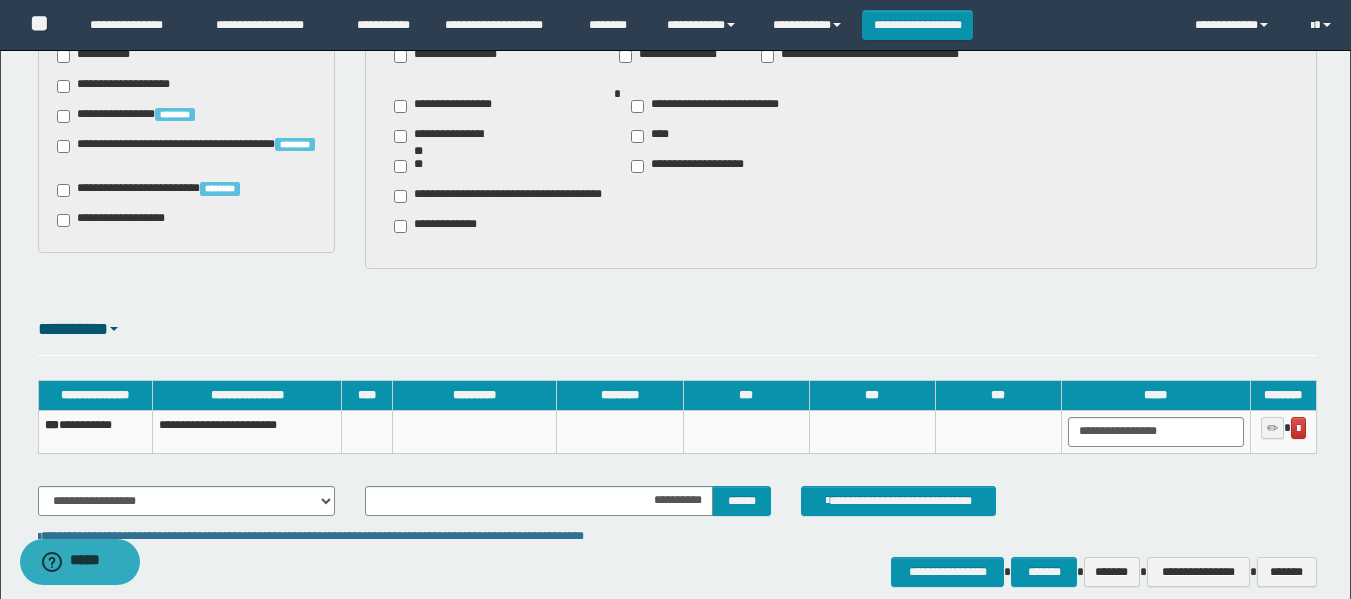 click on "**********" at bounding box center [95, 431] 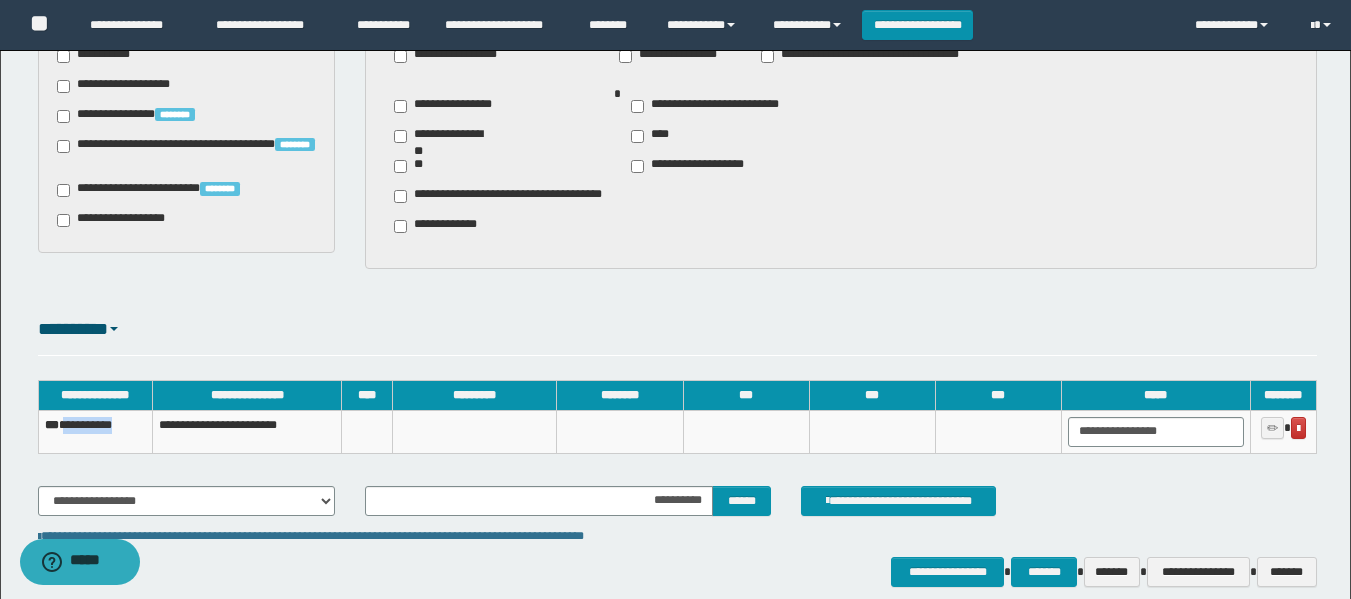 click on "**********" at bounding box center (95, 431) 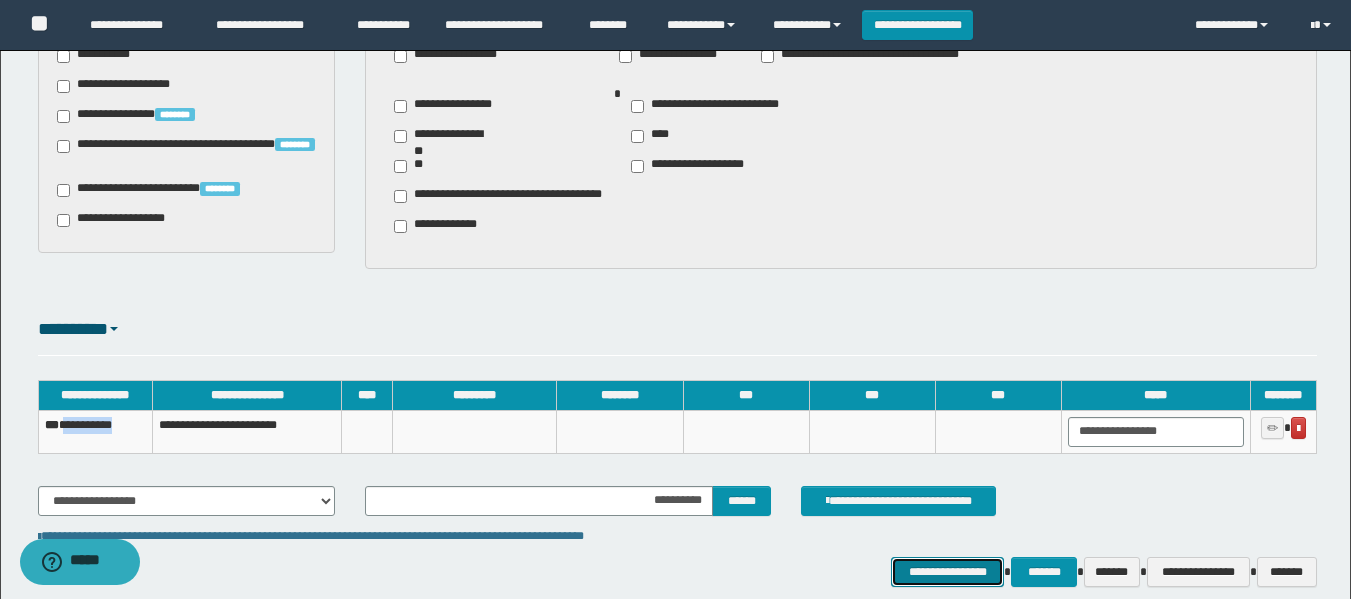 click on "**********" at bounding box center [947, 572] 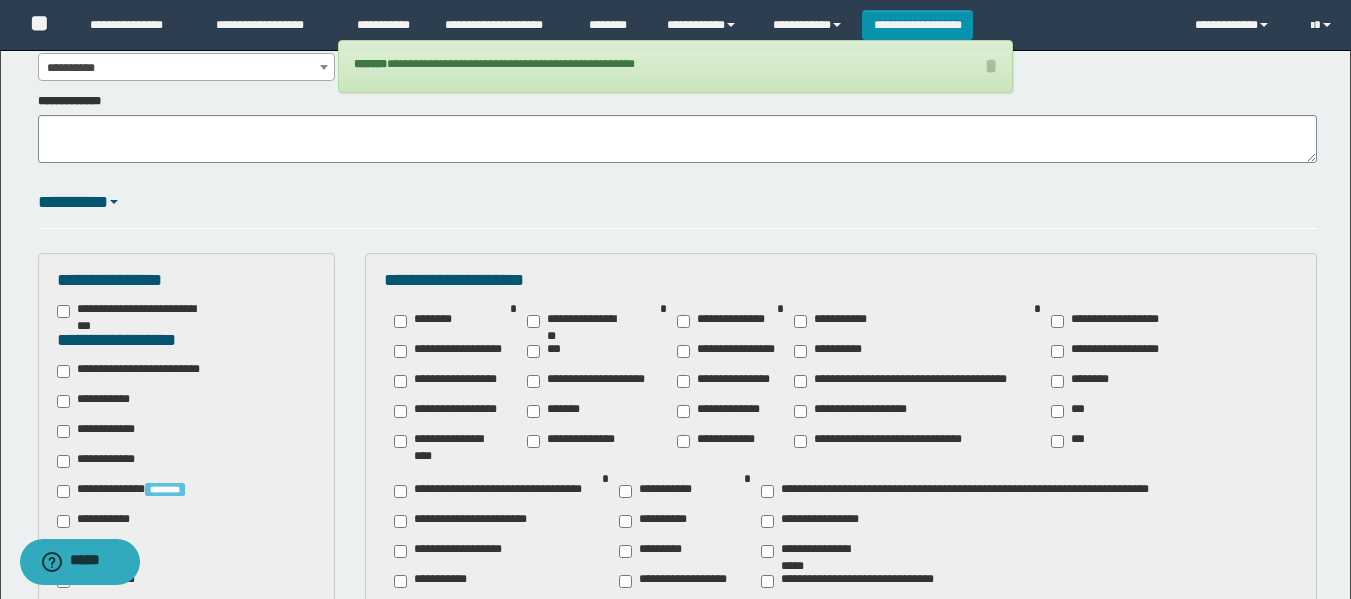 scroll, scrollTop: 279, scrollLeft: 0, axis: vertical 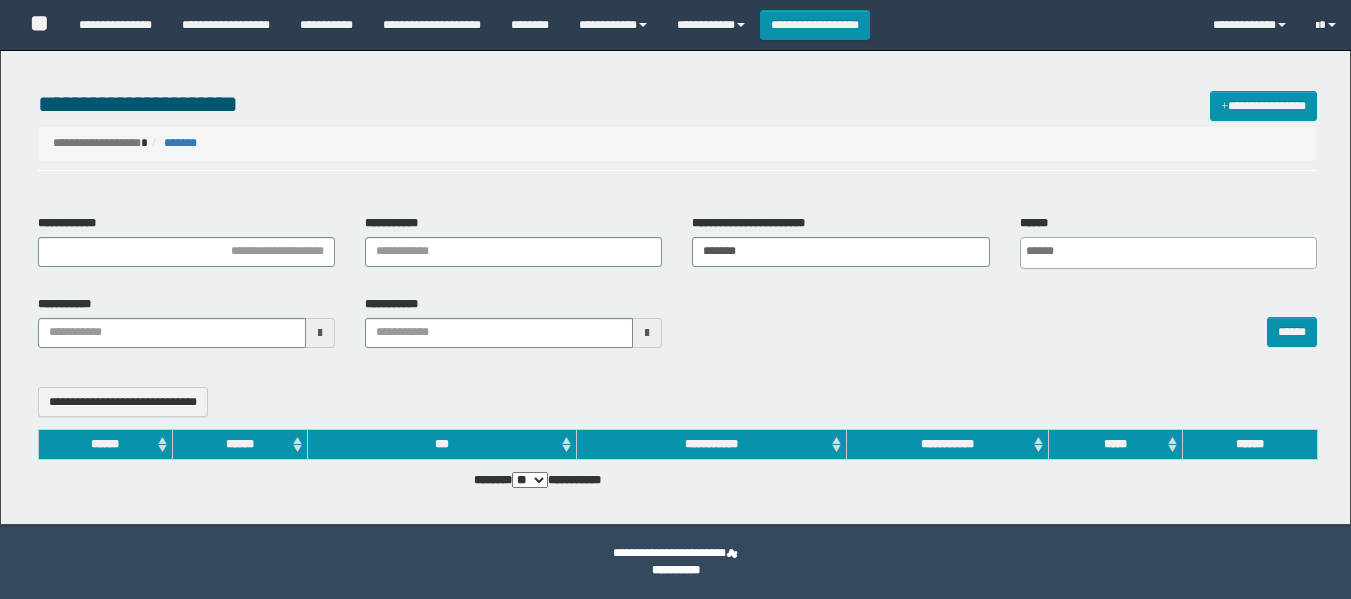 select 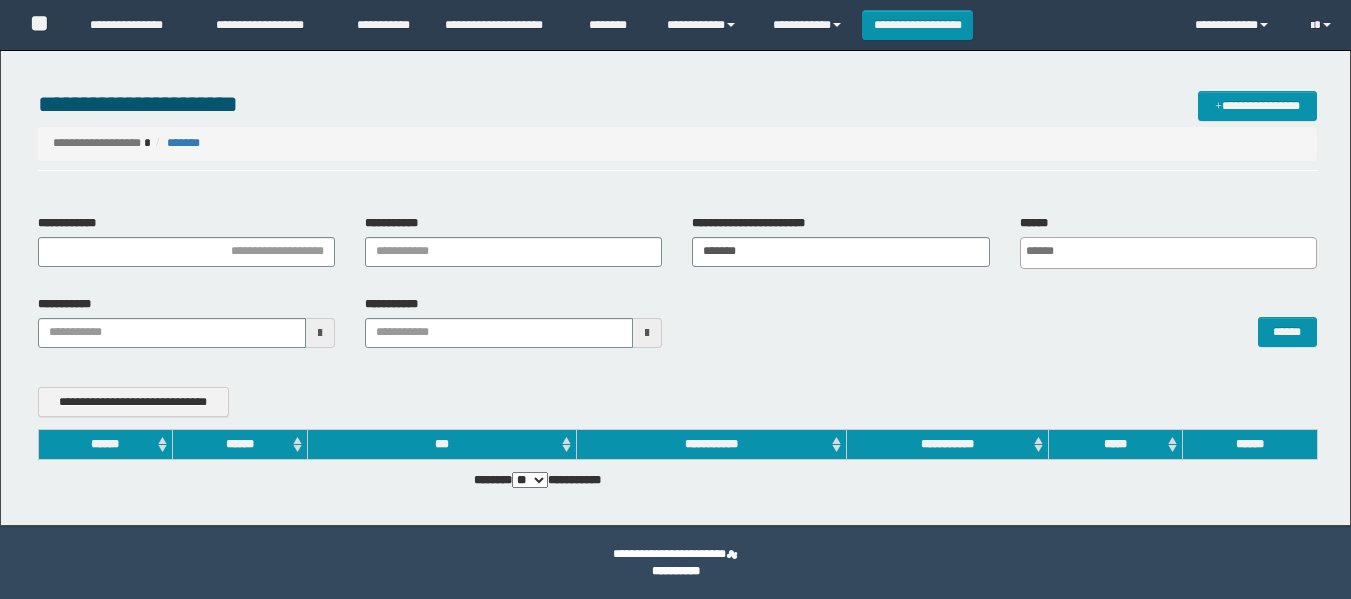 scroll, scrollTop: 0, scrollLeft: 0, axis: both 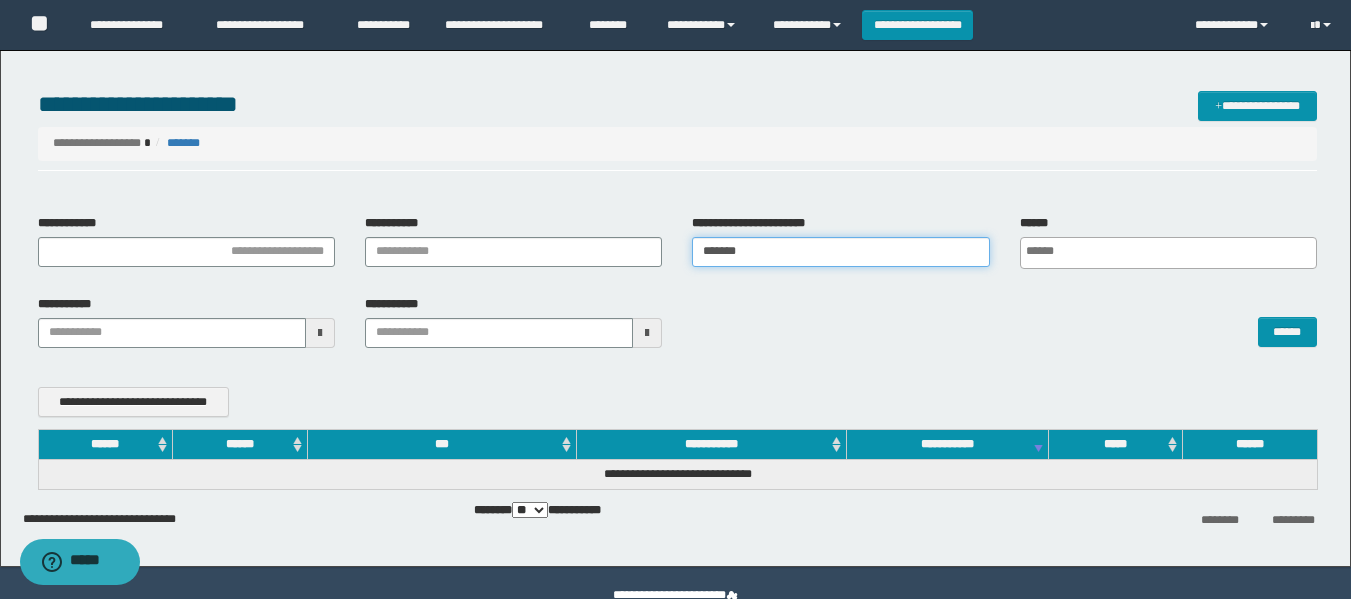 drag, startPoint x: 812, startPoint y: 261, endPoint x: 510, endPoint y: 303, distance: 304.90656 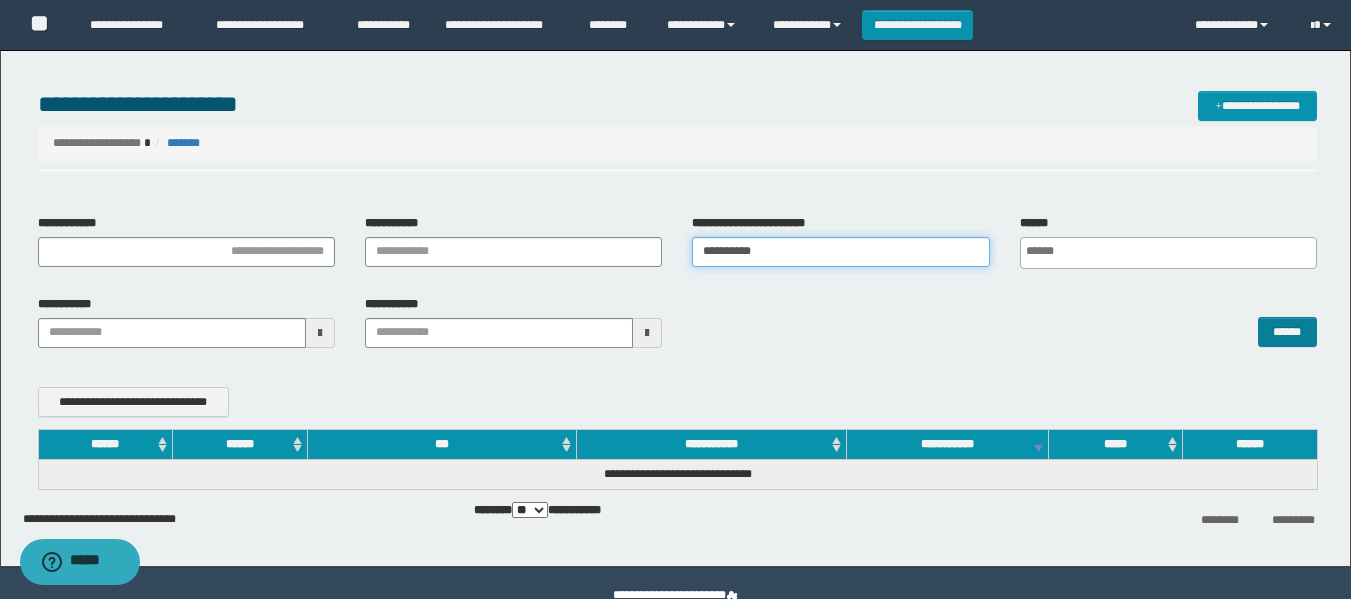 type on "**********" 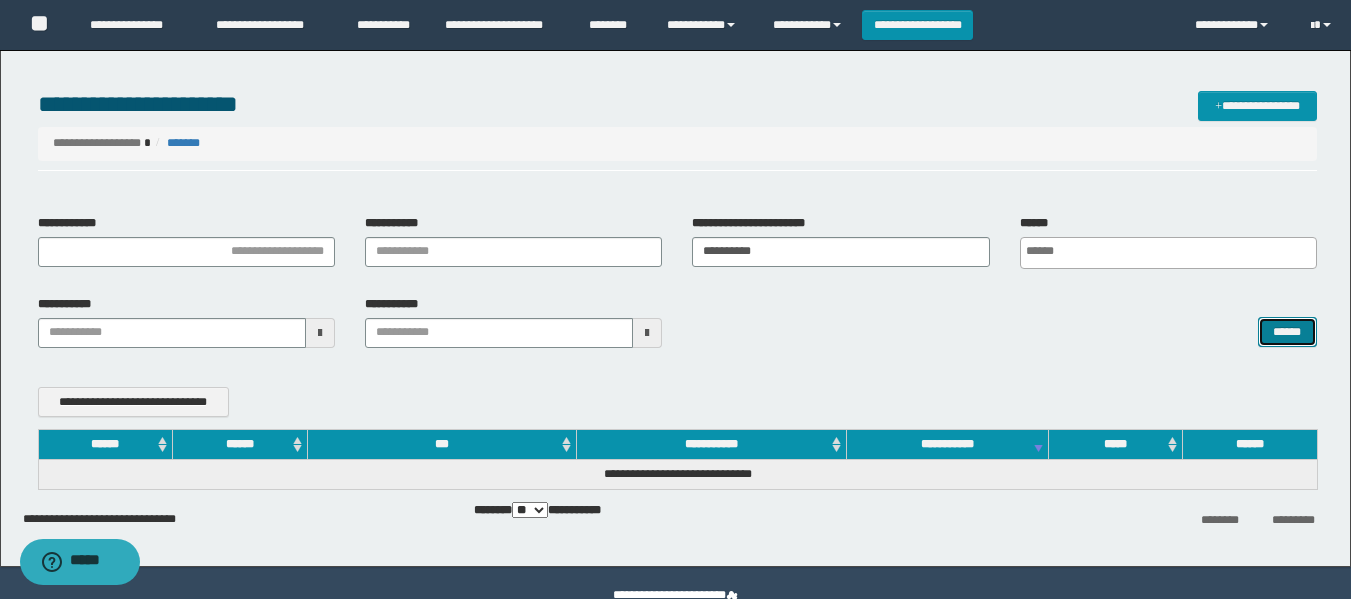 click on "******" at bounding box center [1287, 332] 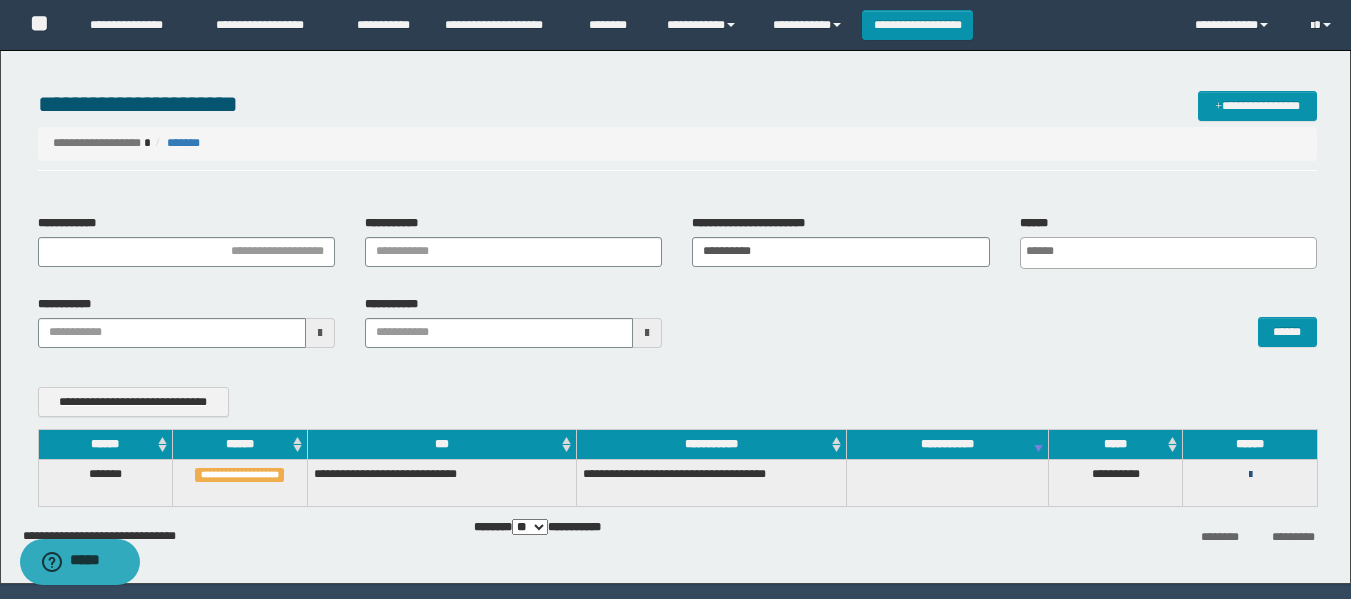 click at bounding box center (1250, 475) 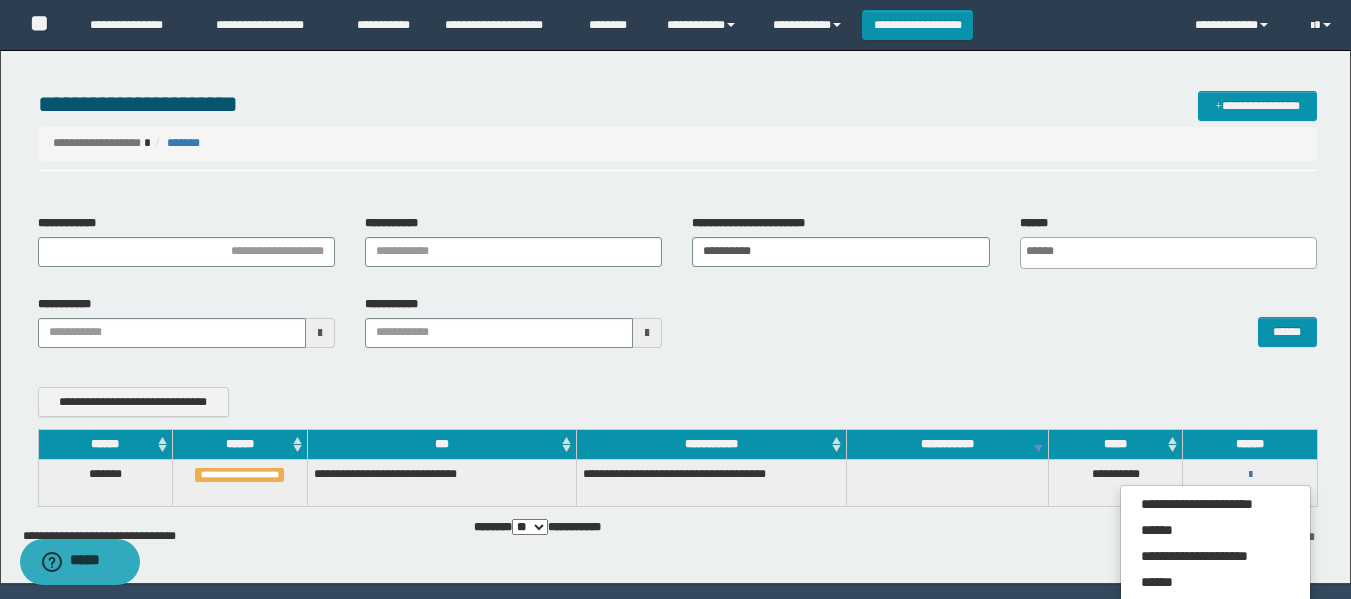 click on "**********" at bounding box center [677, 289] 